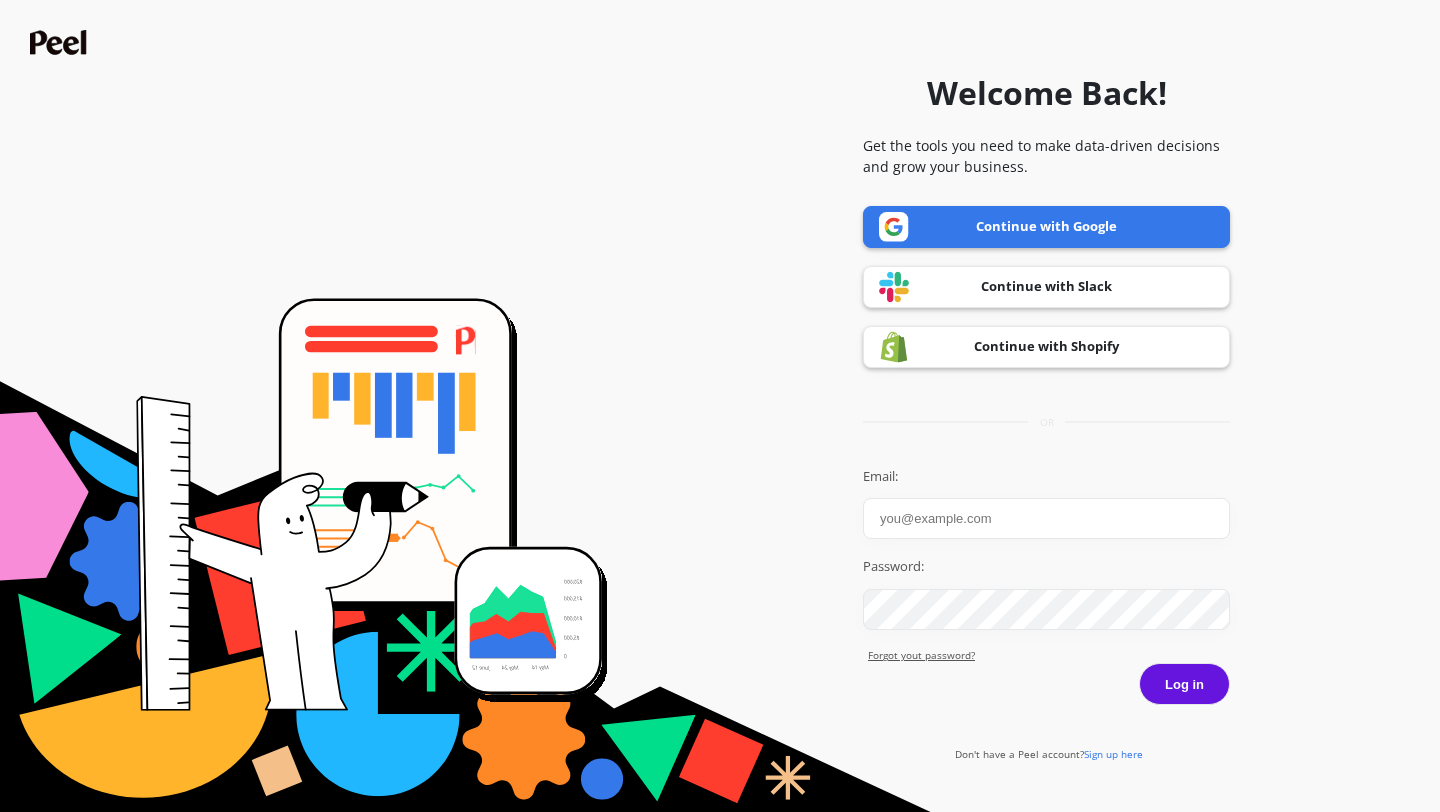 scroll, scrollTop: 0, scrollLeft: 0, axis: both 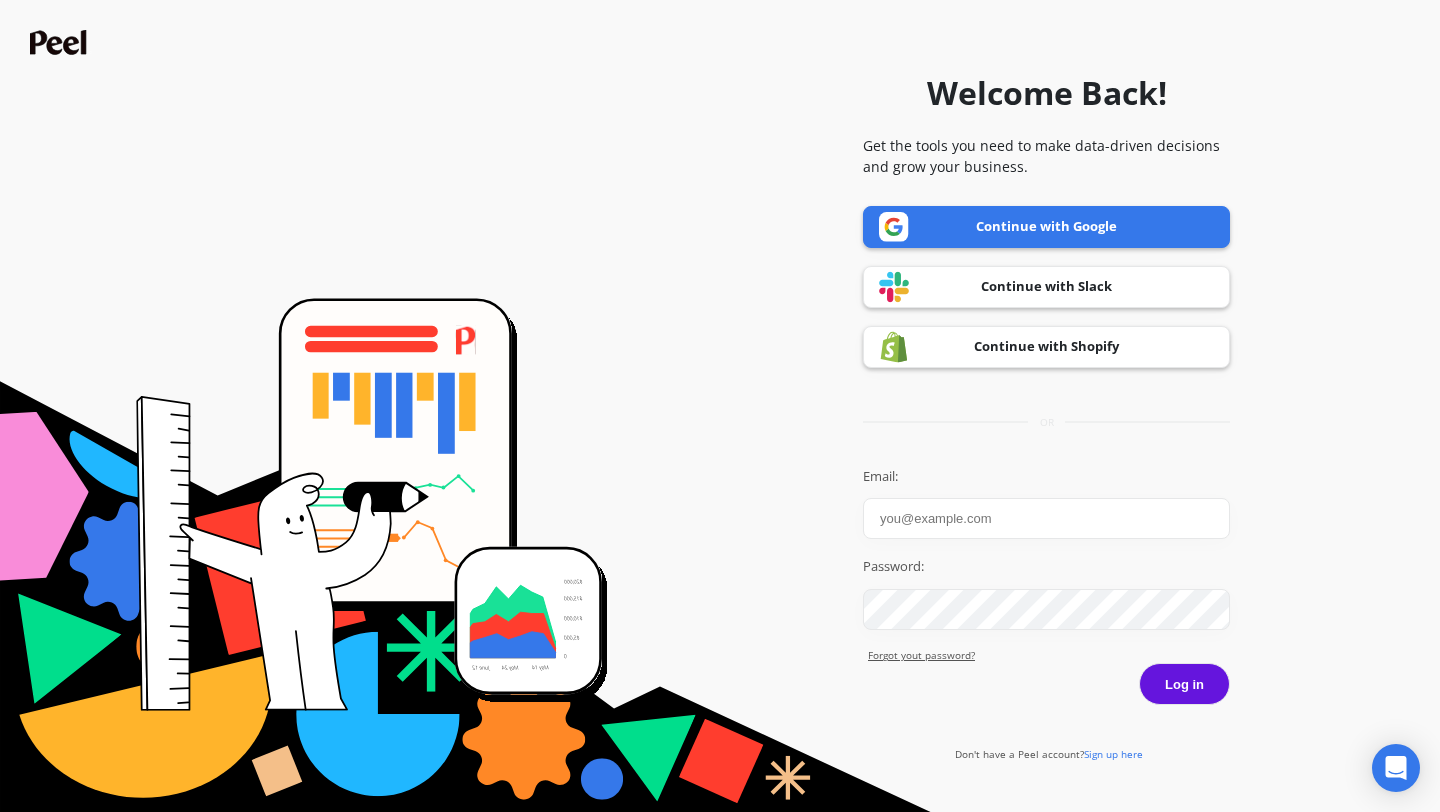 type on "[FIRST]" 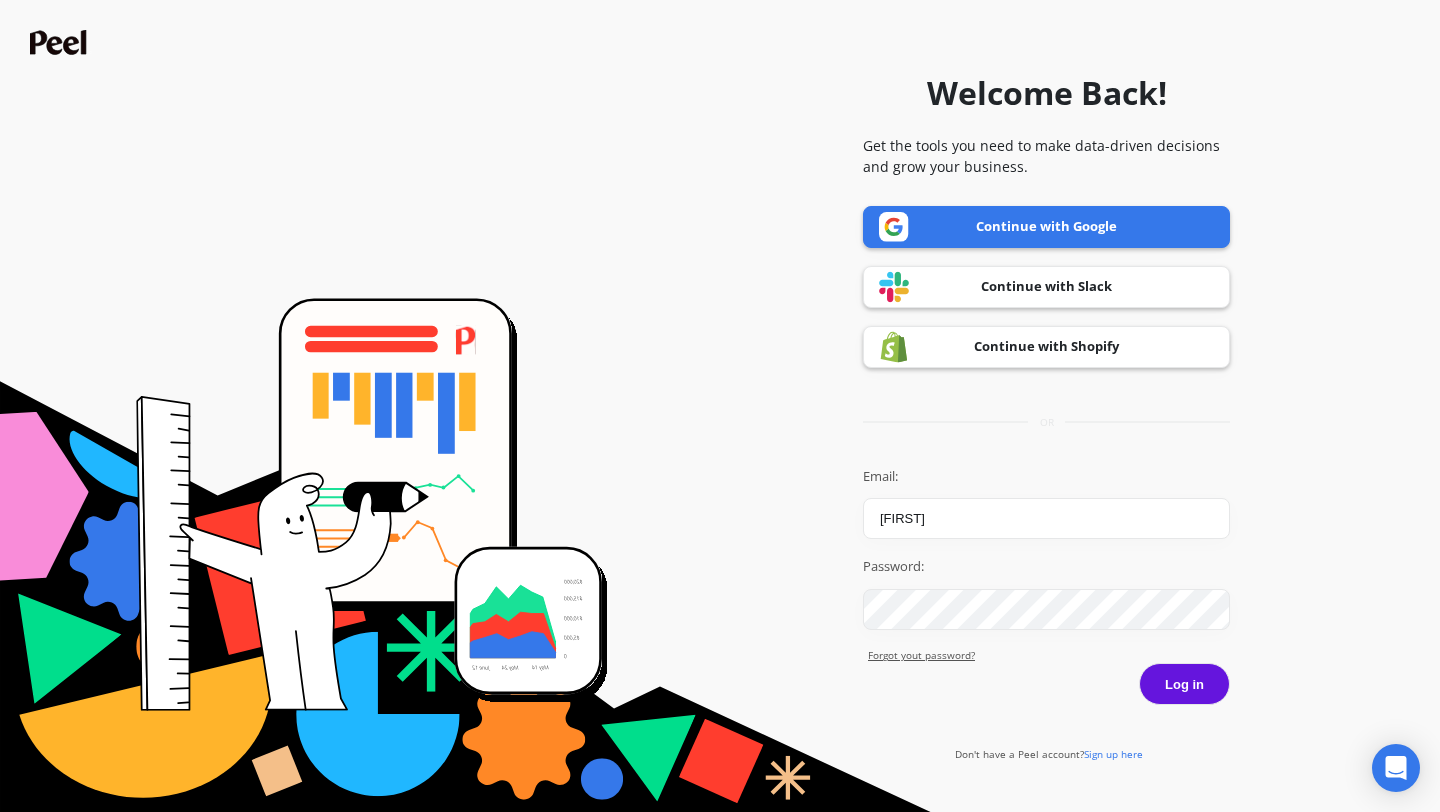 click on "Log in" at bounding box center (1184, 684) 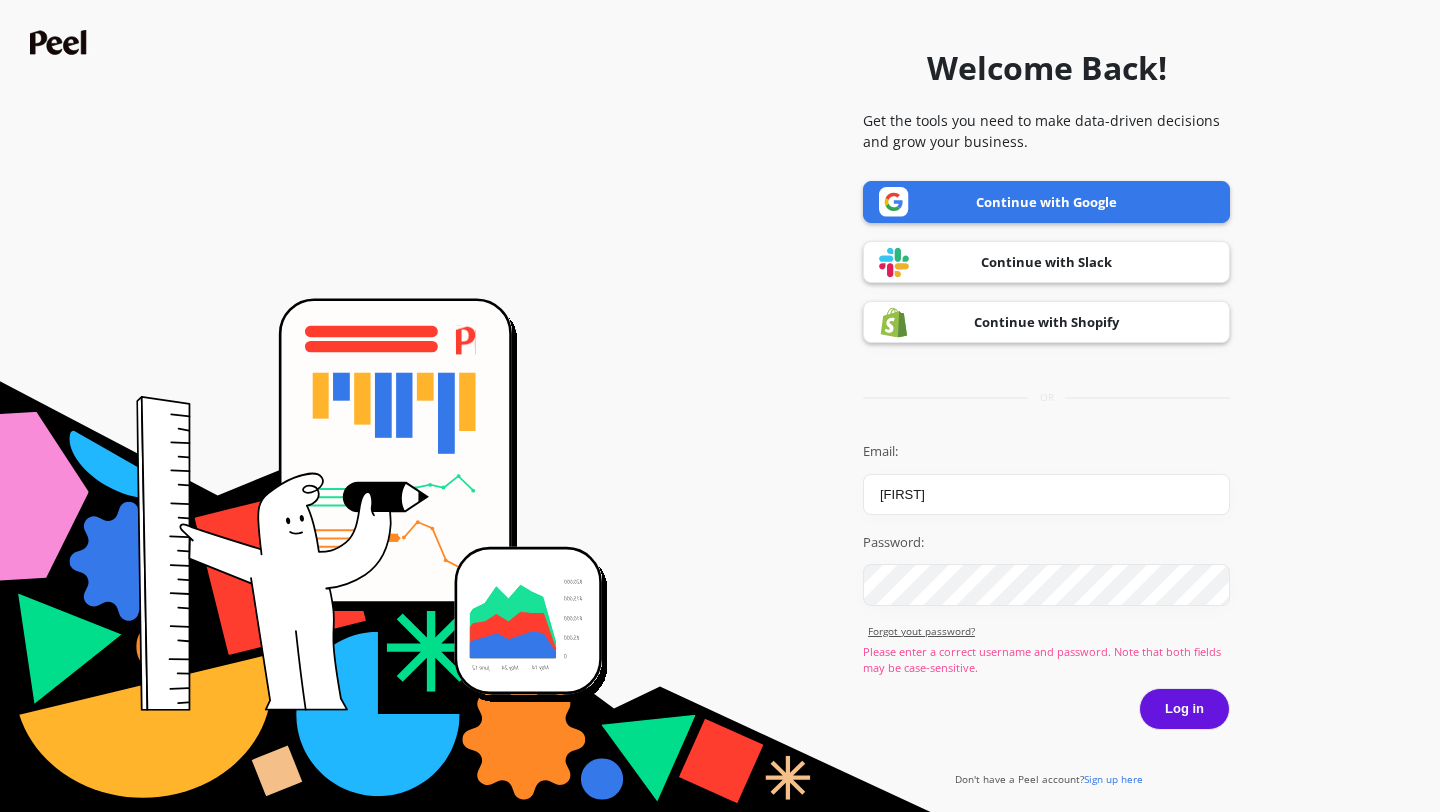 scroll, scrollTop: 0, scrollLeft: 0, axis: both 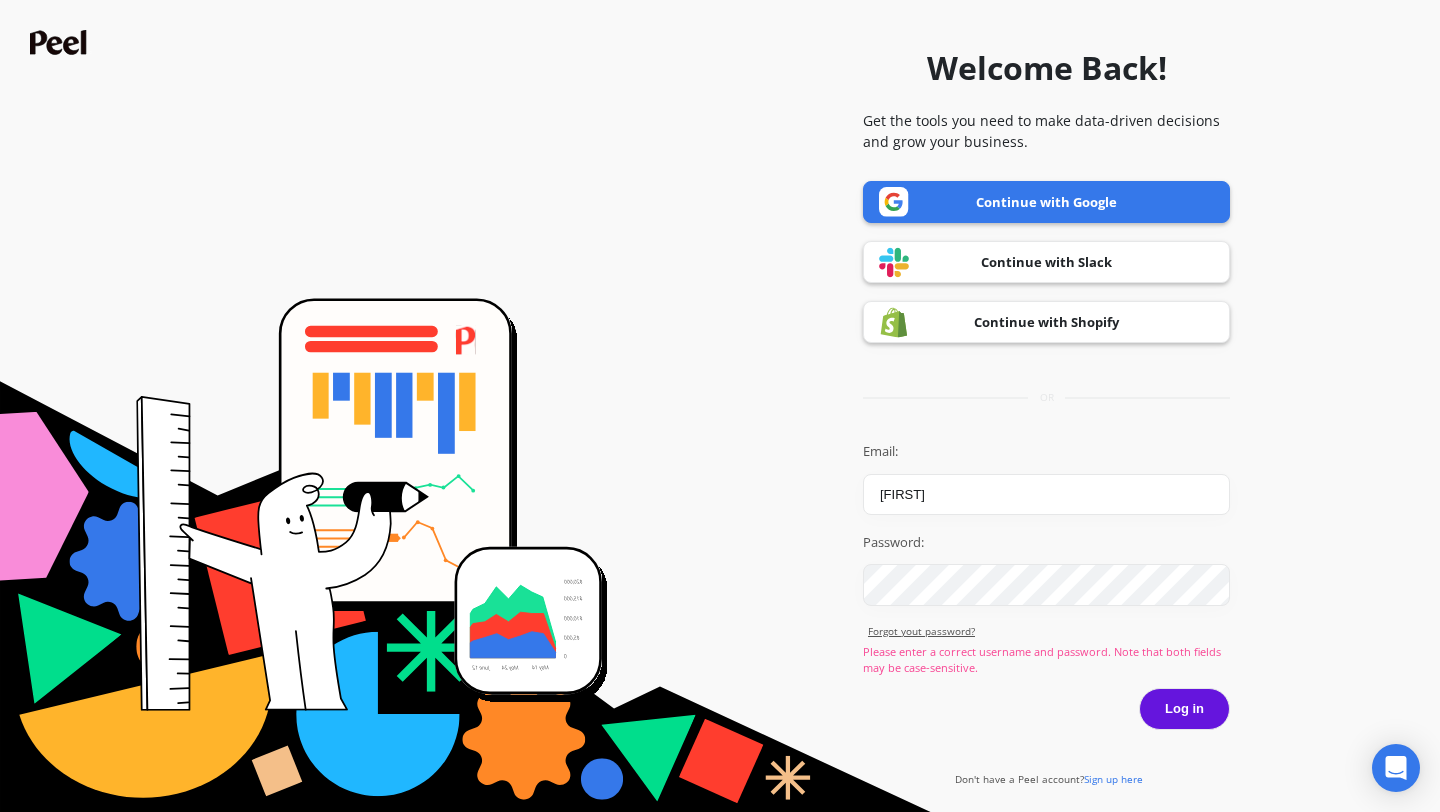 click on "Log in" at bounding box center (1184, 709) 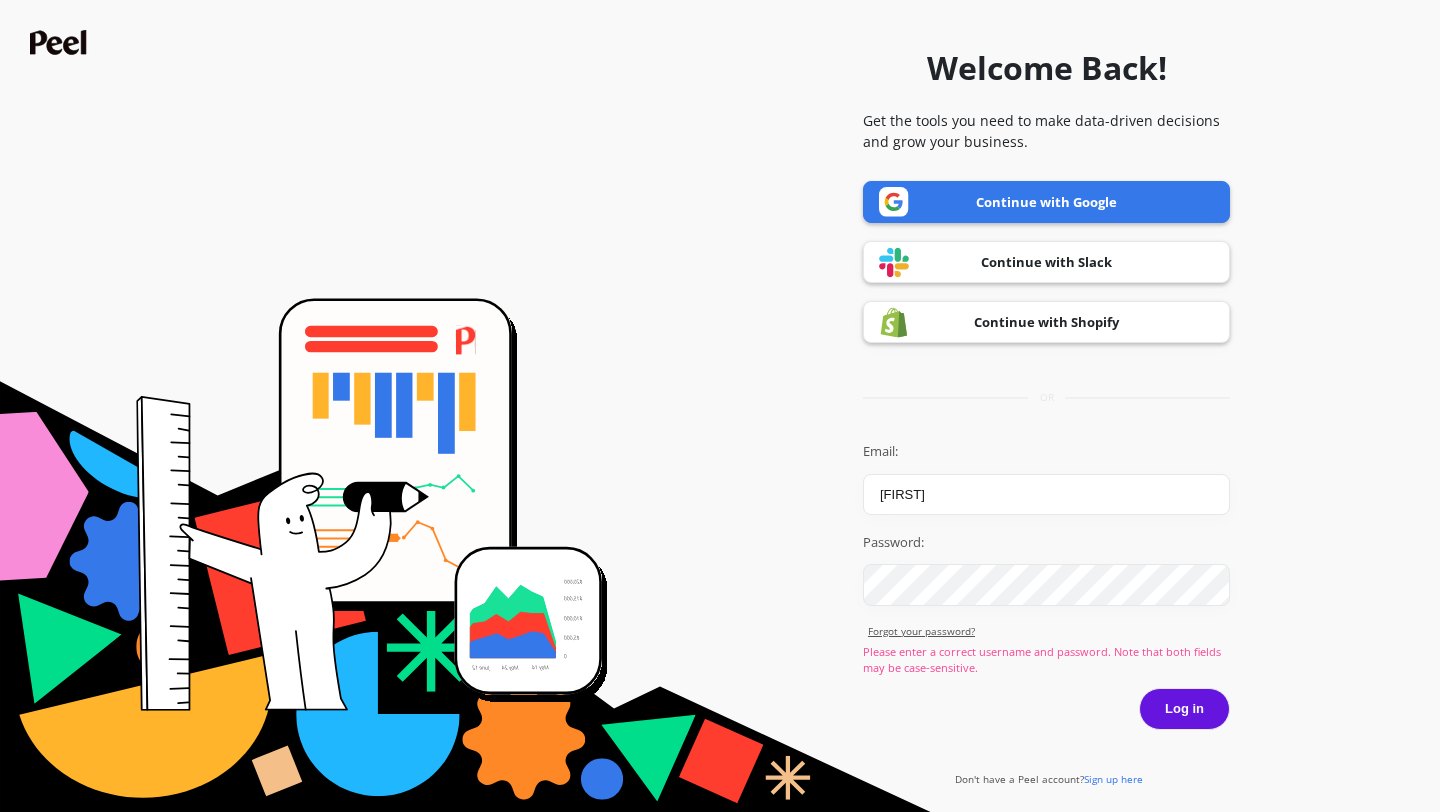 scroll, scrollTop: 0, scrollLeft: 0, axis: both 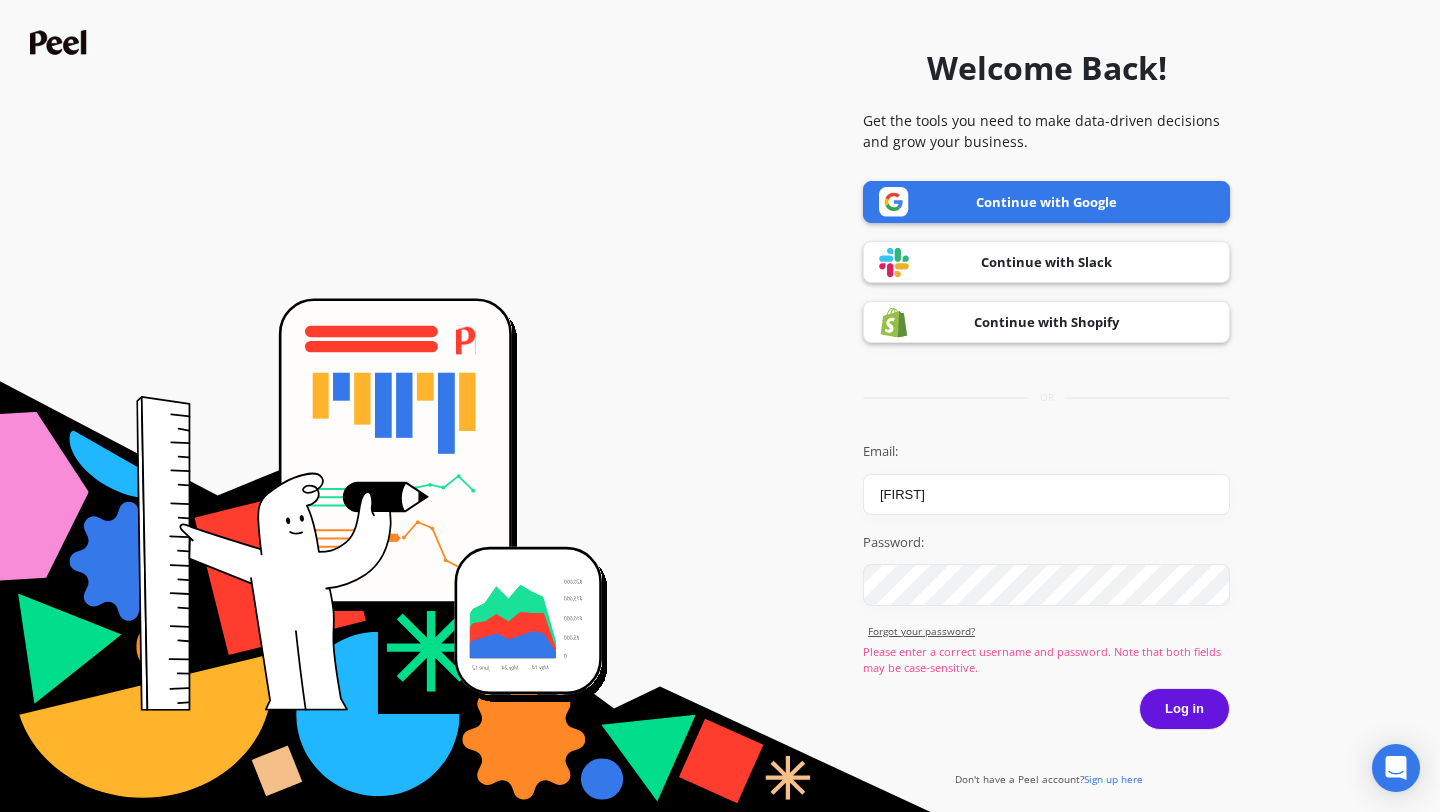 click on "Continue with Google" at bounding box center (1046, 202) 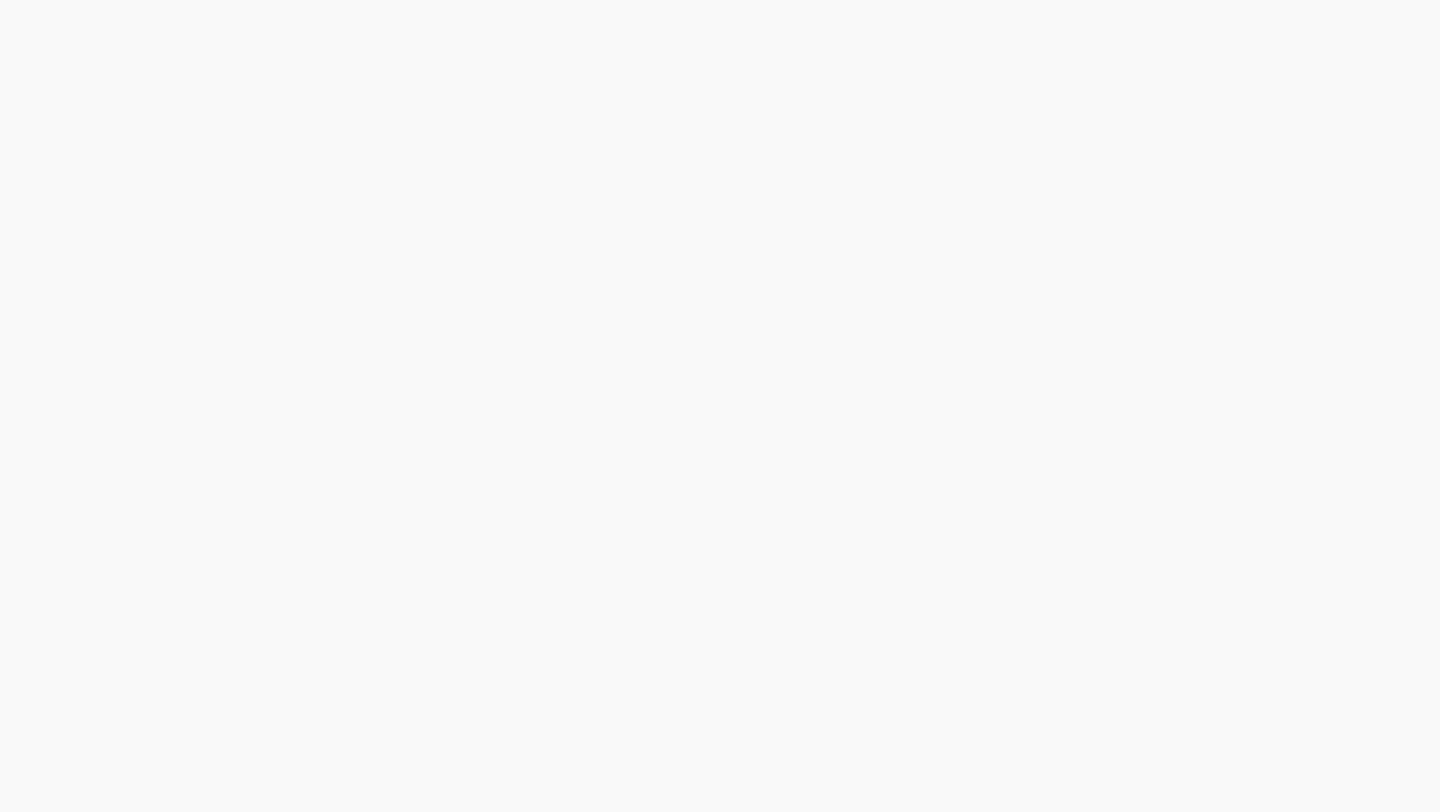 scroll, scrollTop: 0, scrollLeft: 0, axis: both 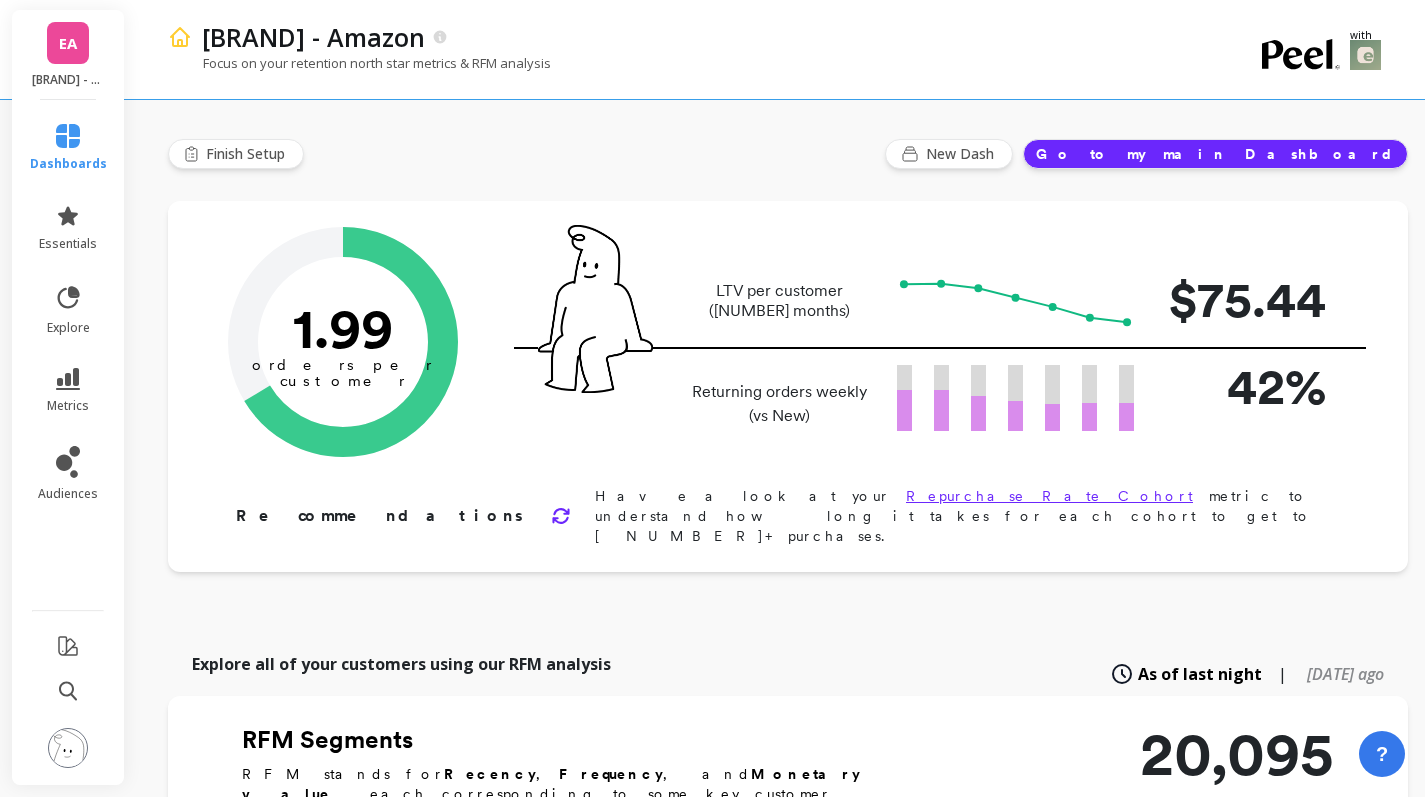 click on "EA" at bounding box center (68, 43) 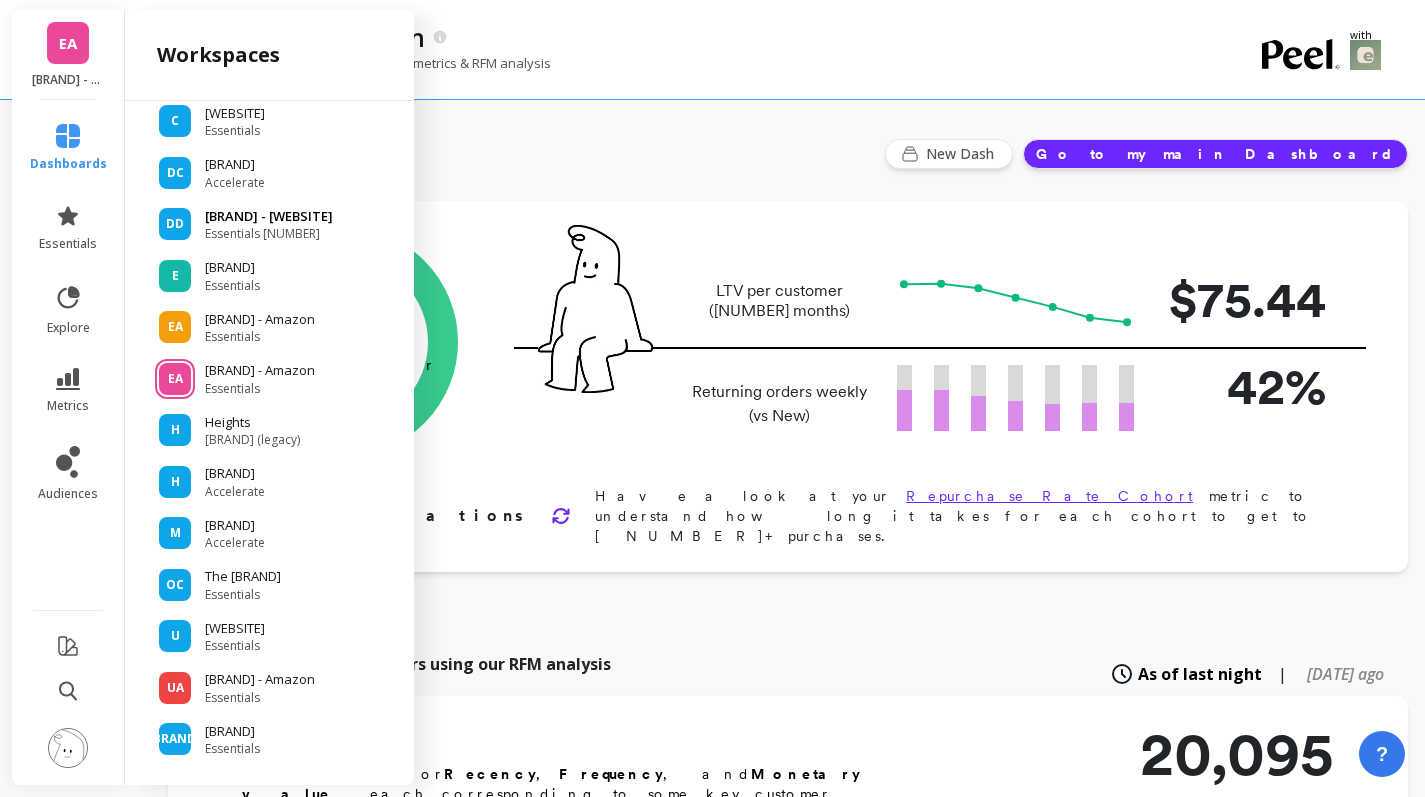 scroll, scrollTop: 0, scrollLeft: 0, axis: both 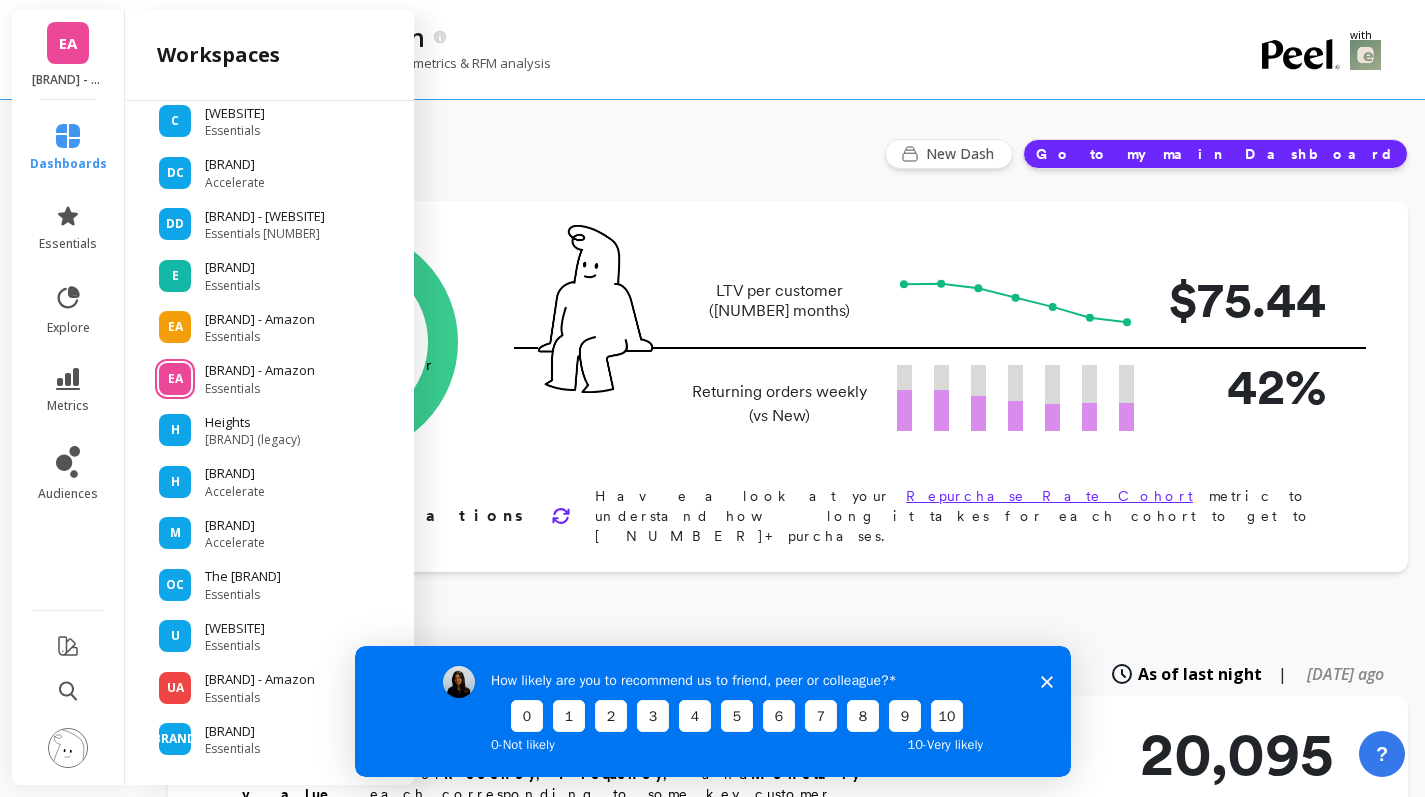 click on "Finish Setup New Dash Go to my main Dashboard" at bounding box center [788, 154] 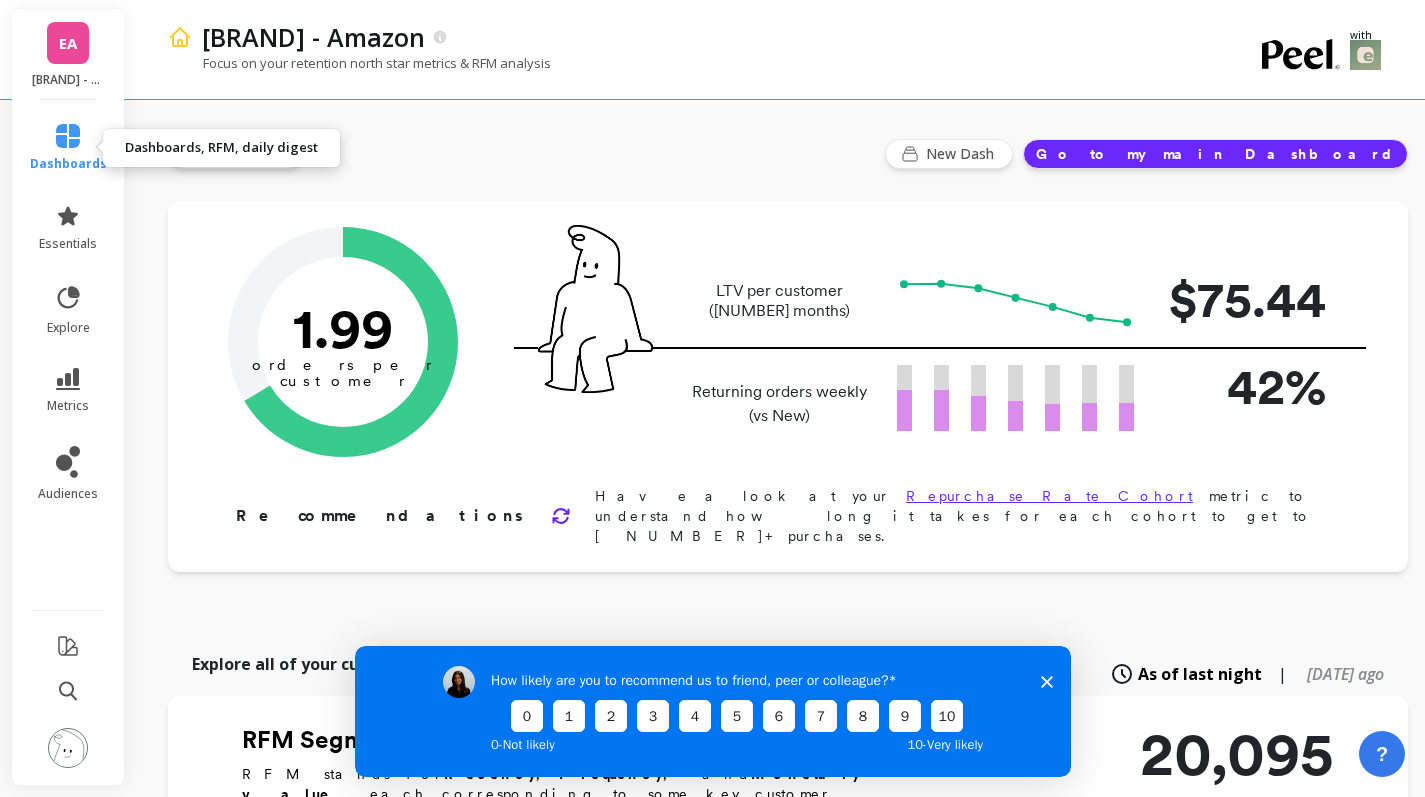 click on "dashboards" at bounding box center [68, 148] 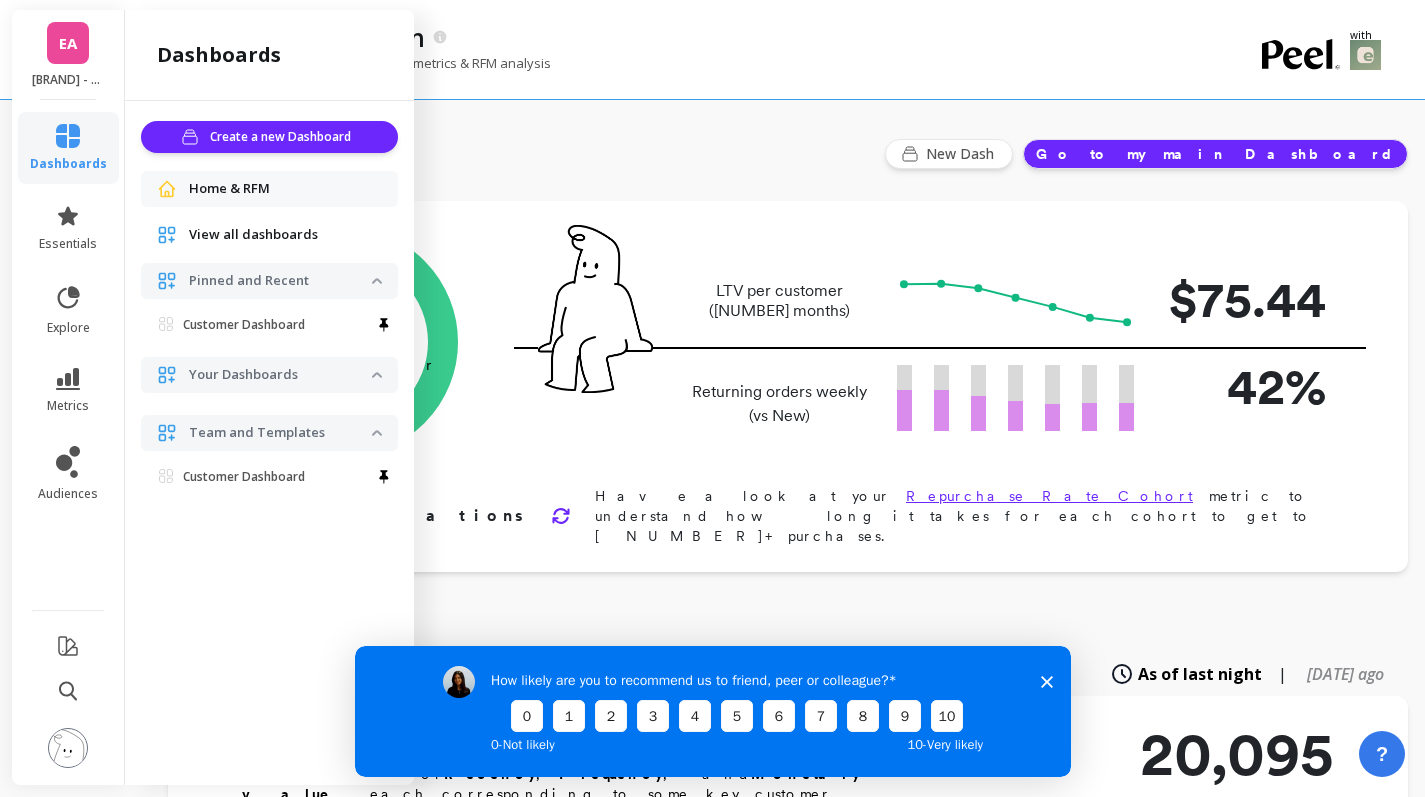 click on "EA" at bounding box center [68, 43] 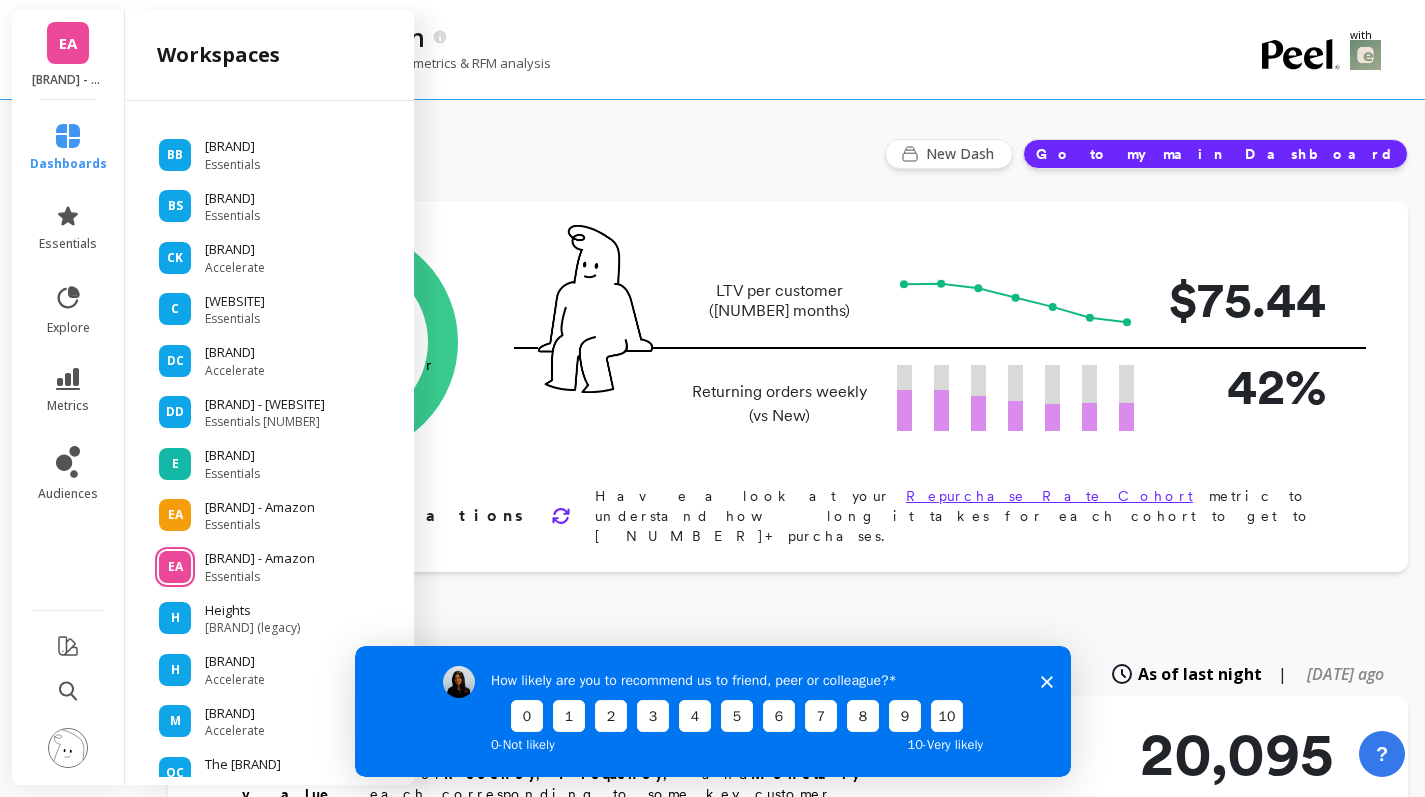 scroll, scrollTop: 212, scrollLeft: 0, axis: vertical 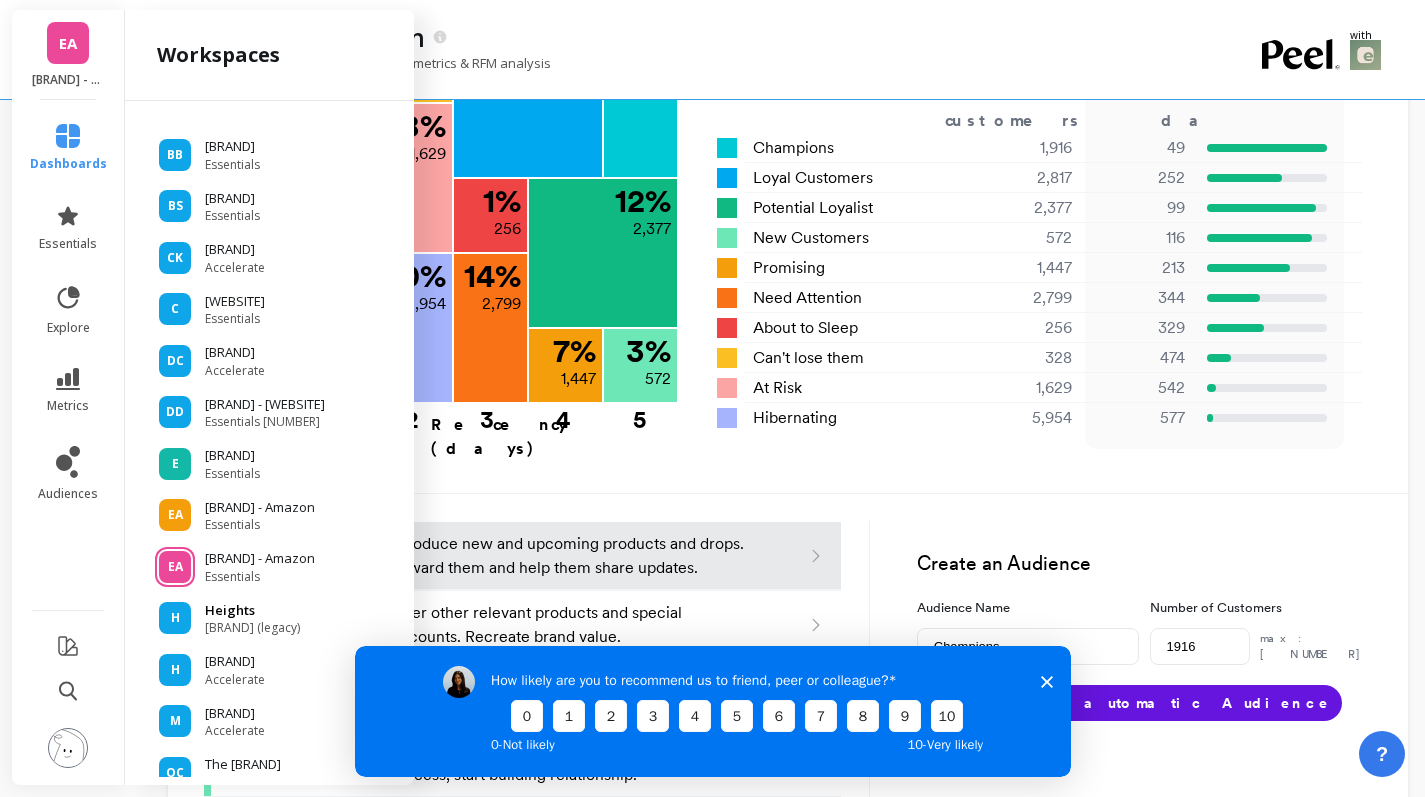 click on "H Heights Pro (legacy)" at bounding box center [269, 619] 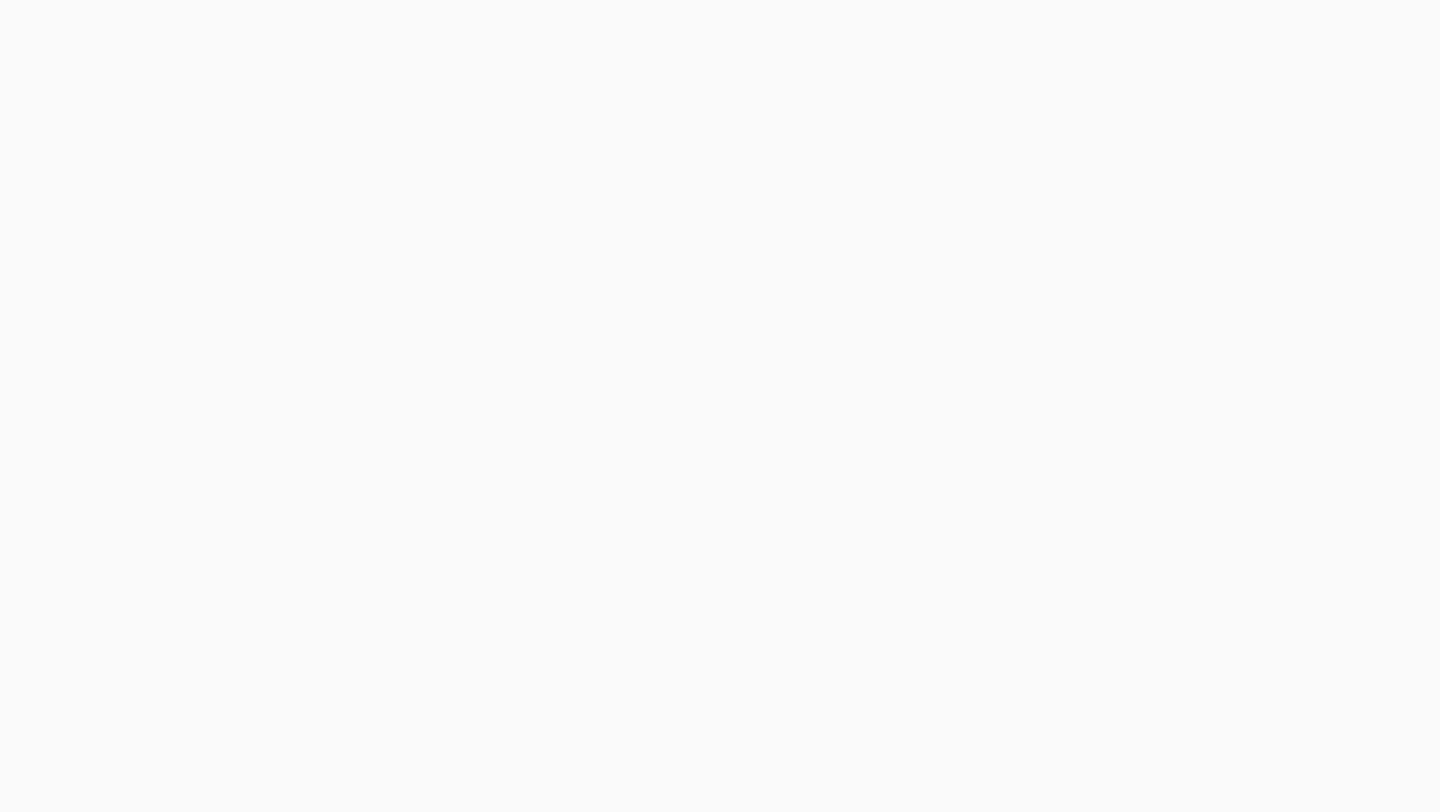 scroll, scrollTop: 0, scrollLeft: 0, axis: both 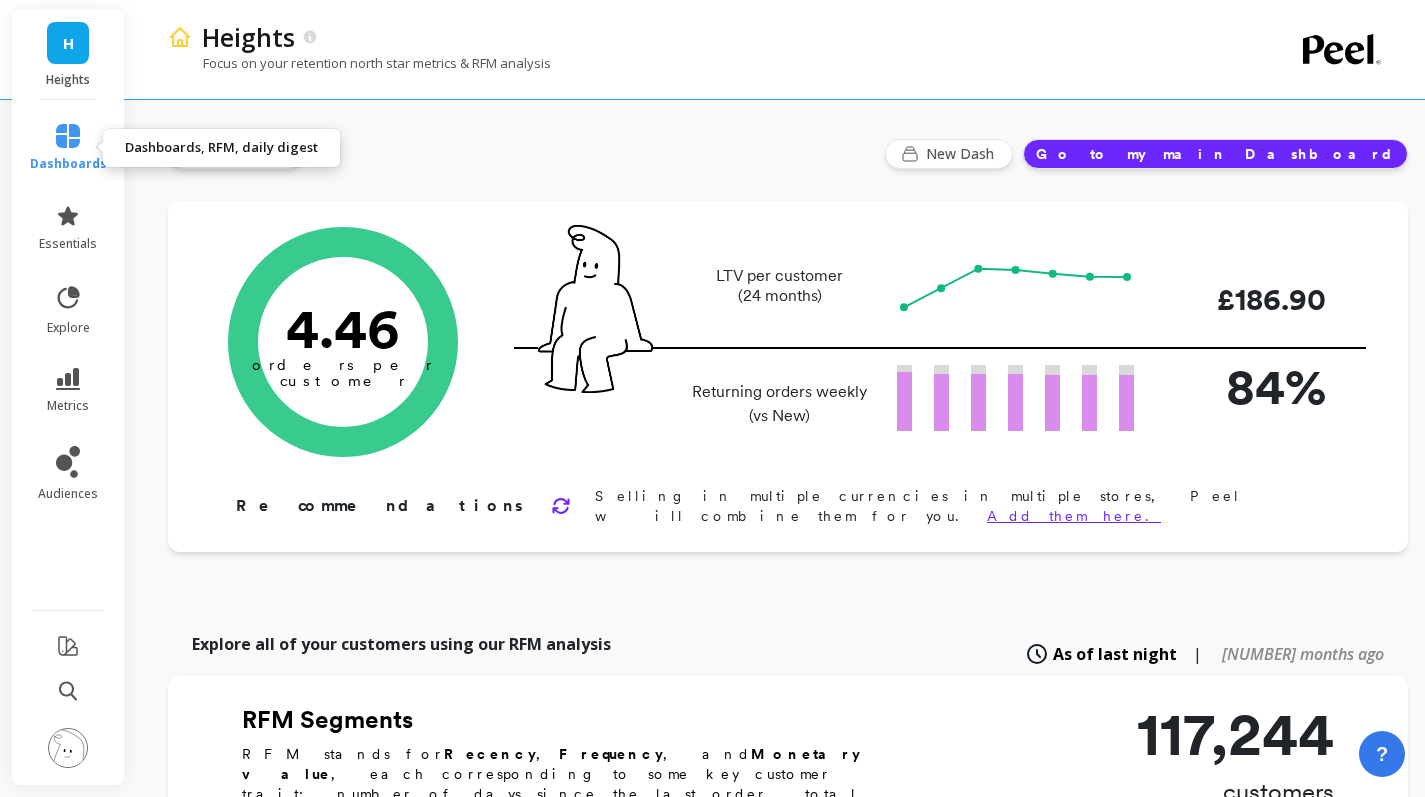 click on "dashboards" at bounding box center (68, 148) 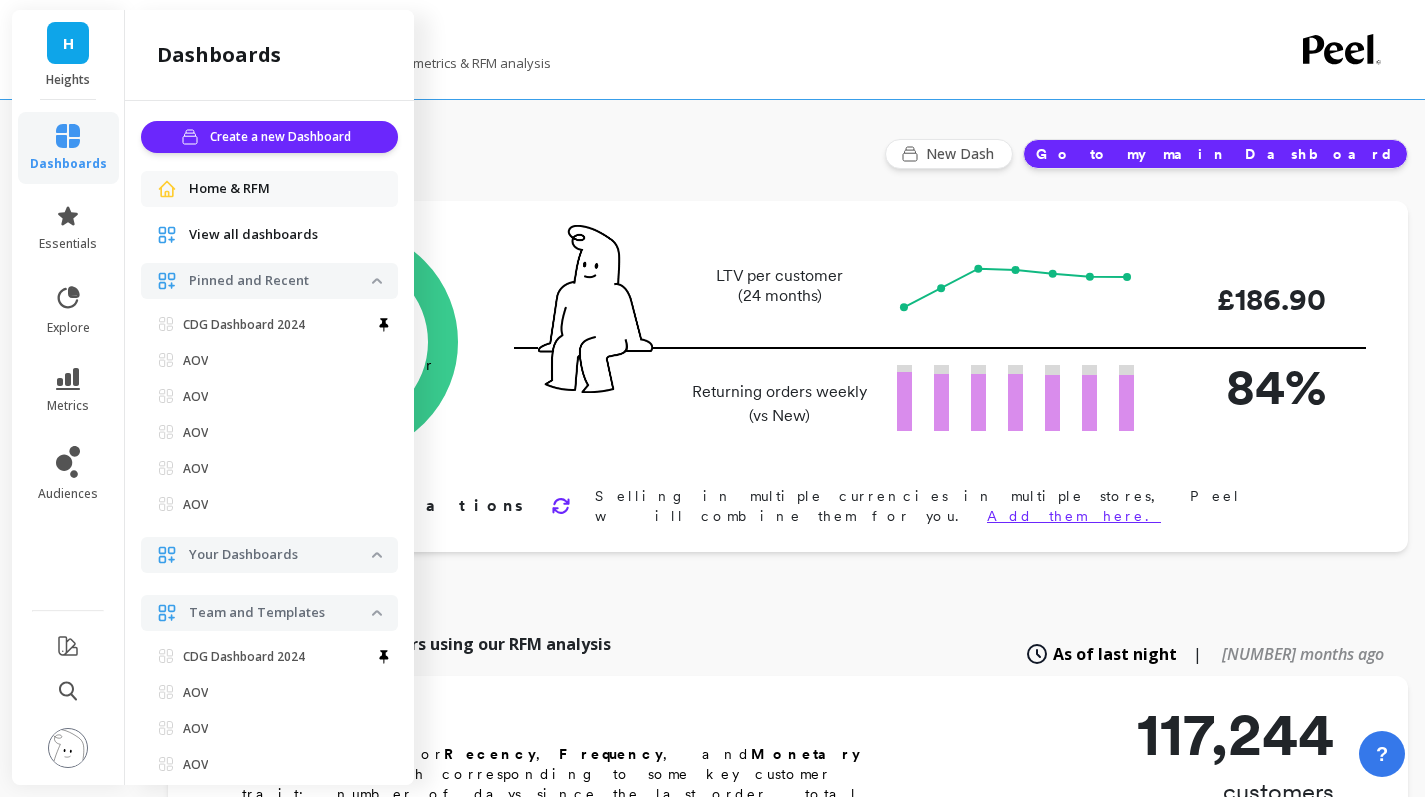 click on "Finish Setup New Dash Go to my main Dashboard Orders per Customer is a core growth metric. The goal is to reach 3 orders per customer. [NUMBER] orders per customer LTV per customer   (24 months) [PRICE] Returning orders weekly (vs New) [PERCENTAGE] Recommendations Selling in multiple currencies in multiple stores, Peel will combine them for you.   Add them here. Explore all of your customers using our RFM analysis As of last night | [NUMBER] months ago RFM Segments RFM stands for  Recency ,  Frequency , and  Monetary value , each corresponding to some key customer trait: number of days since the last order, total number of orders and Lifetime Value. Customers are bucketed in 5 groups on each score to be placed on the map below and each associated with one of ten customer segments. [NUMBER] customers Frequency + Monetary (orders + revenue) 5 4 3 2 1 [PERCENTAGE] Champions [NUMBER] days since their last order [NUMBER] orders per customer [PRICE]  Average LTR per customer [PERCENTAGE] [NUMBER] Loyal Customers [NUMBER] days since their last order [NUMBER]" at bounding box center [788, 1074] 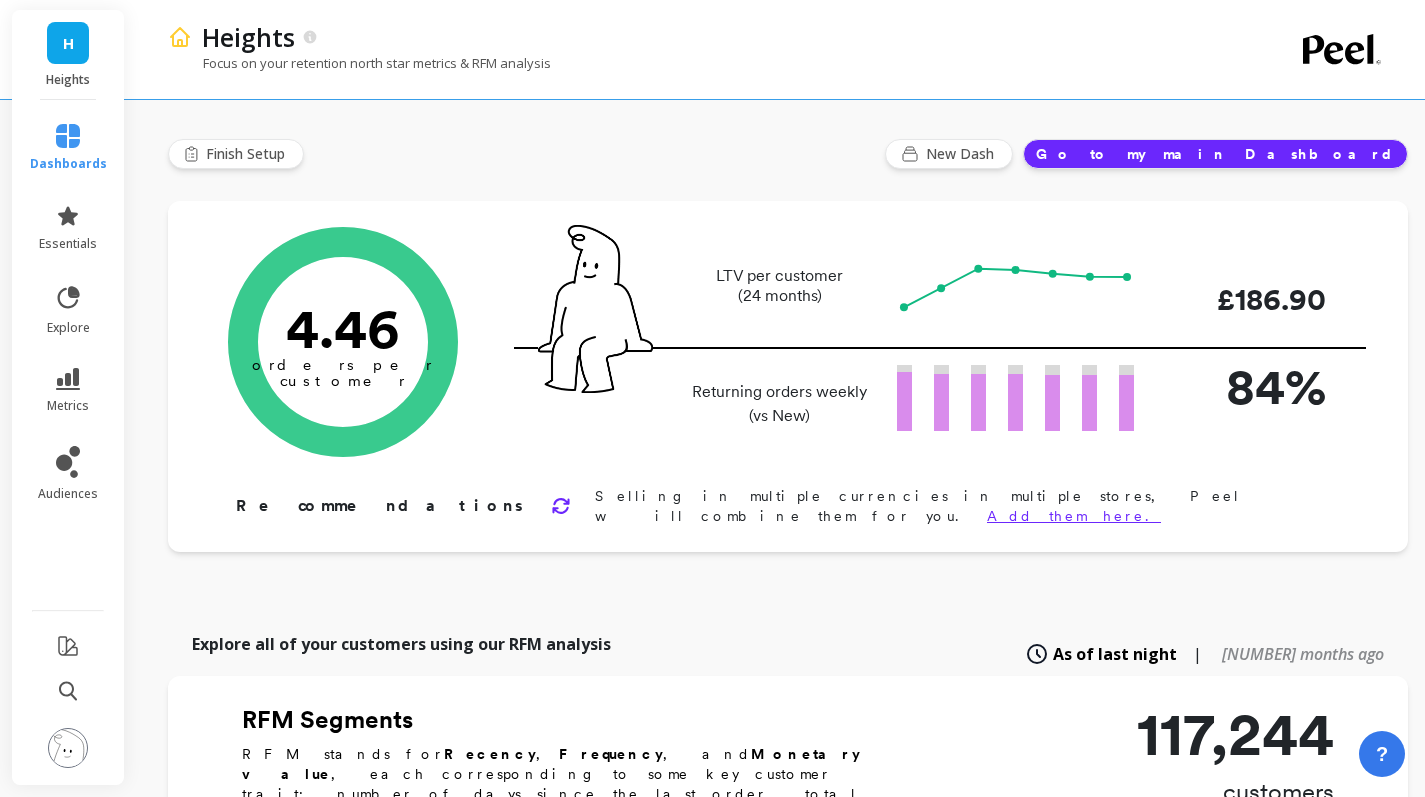 click on "dashboards" at bounding box center (68, 148) 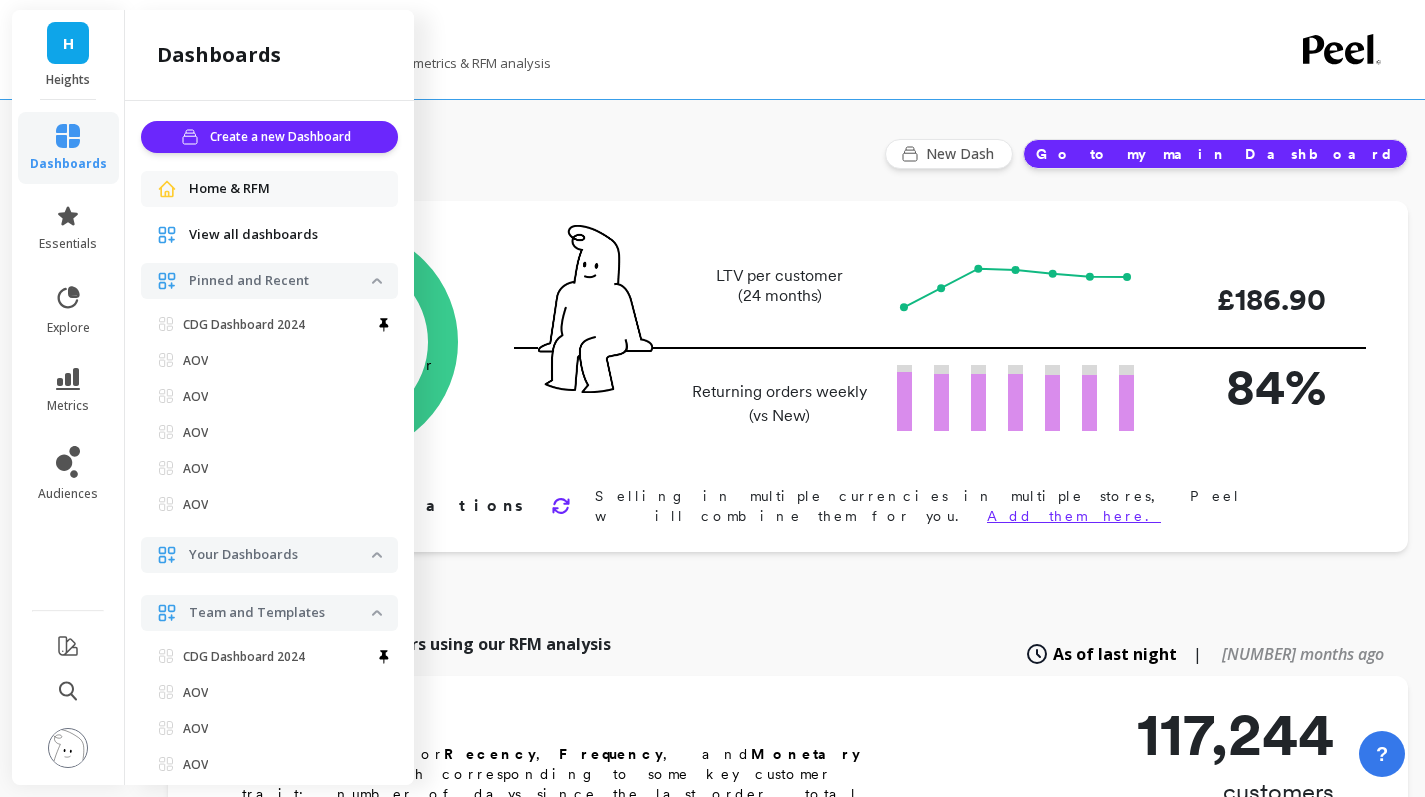 click on "View all dashboards" at bounding box center [253, 235] 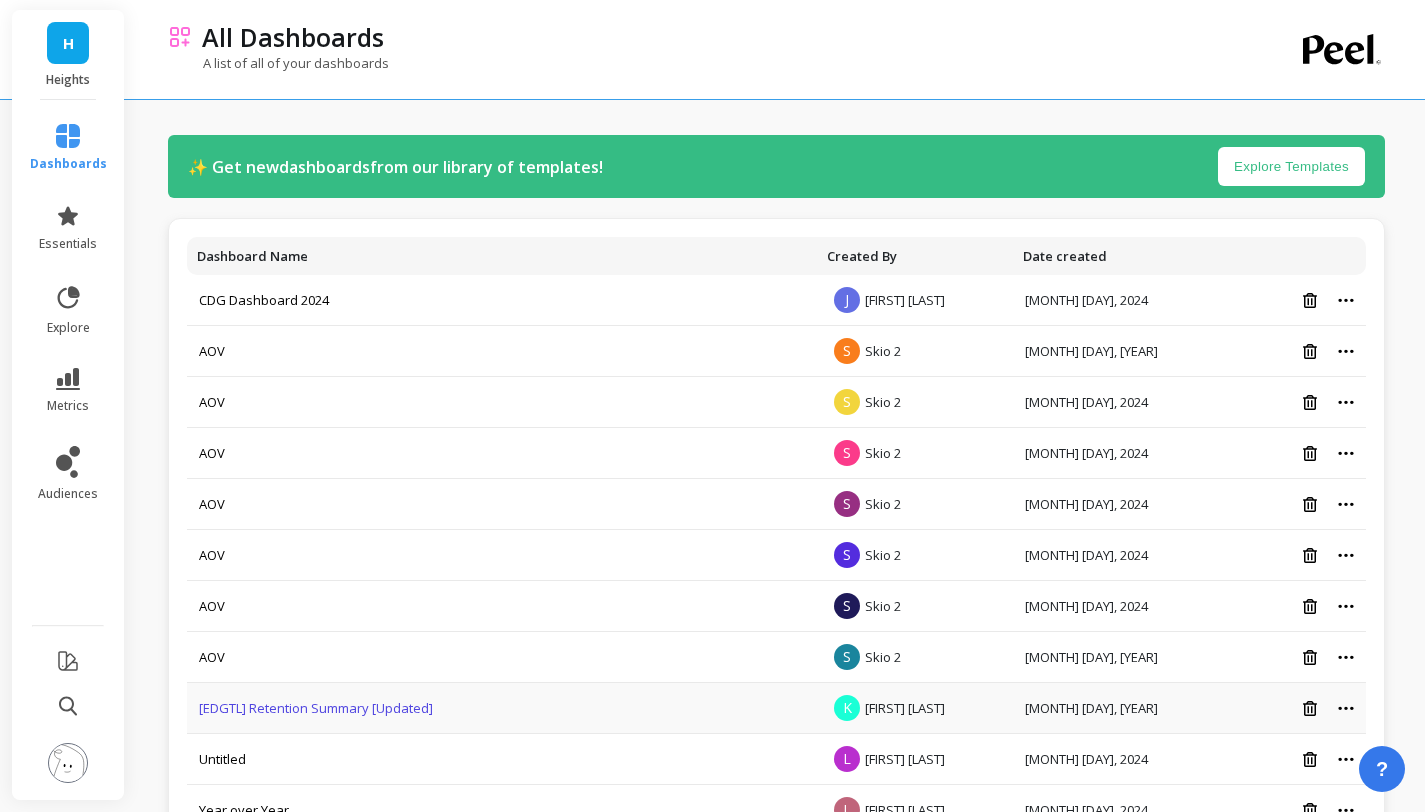 click on "[EDGTL] Retention Summary [Updated]" at bounding box center (316, 708) 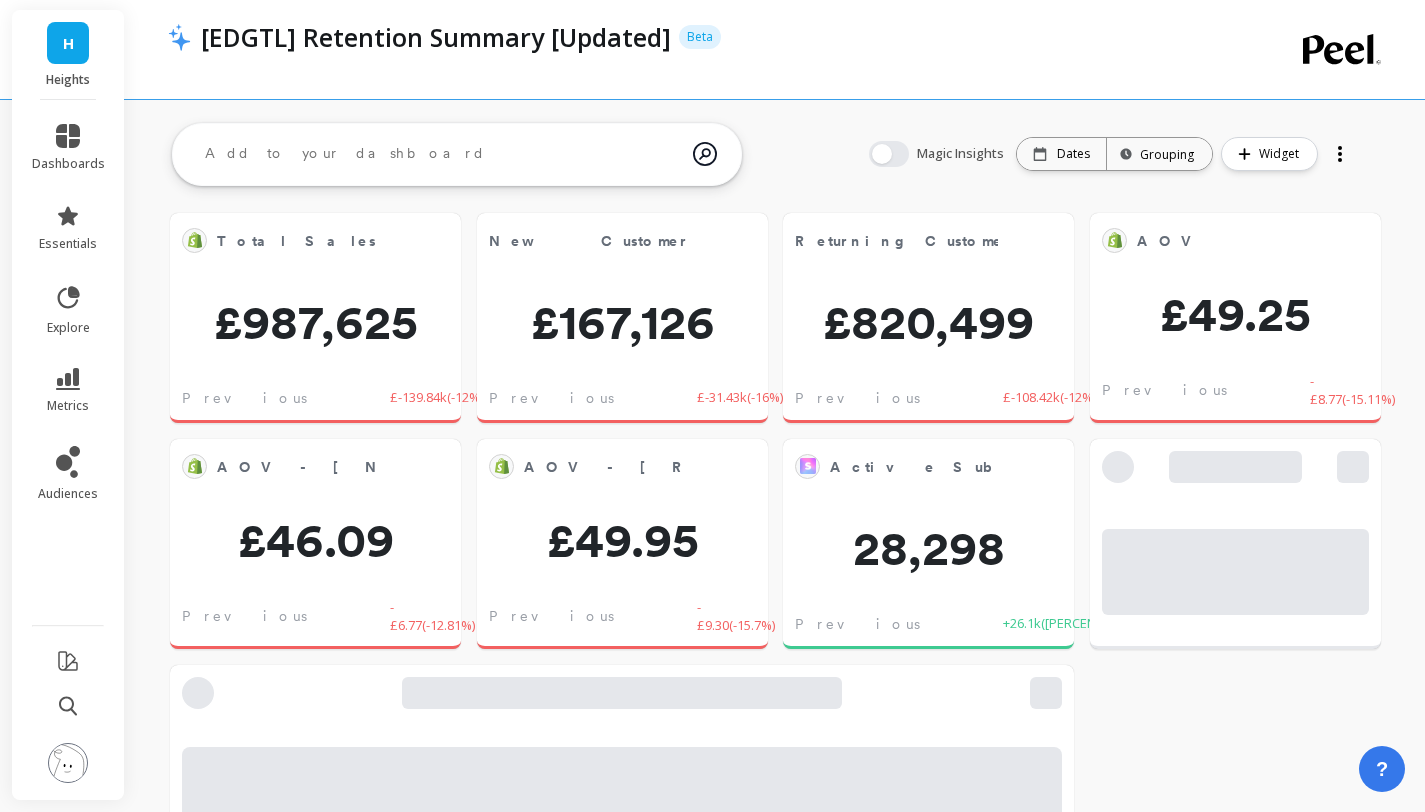 click on "Total Sales Edit Widget & Insights £987,625 Previous Month £-139.84k  ( -12% ) New Customer Revenue Edit Widget & Insights £167,126 Previous Month £-31.43k  ( -16% ) Returning Customer Revenue Edit Widget & Insights £820,499 Previous Month £-108.42k  ( -12% ) AOV Edit Widget & Insights £49.25 Previous Month -£8.77  ( -15.11% ) AOV - [New Customers] Edit Widget & Insights £46.09 Previous Month -£6.77  ( -12.81% ) AOV - [Returning Customers] Edit Widget & Insights £49.95 Previous Month -£9.30  ( -15.7% ) Active Subscribers Edit Widget & Insights 28,298 Previous Month +26.1k  ( 8% ) Total Sales Edit Widget & Insights   Sep 24 0 0.2M 0.4M 0.6M 0.8M 1M Overall Sep 1 - Sep 30, 2024 (Monthly grouping) New Customer Revenue Edit Widget & Insights                         Nov 2023 Dec 2023 Jan 2024 Feb 2024 Mar 2024 Apr 2024 May 2024 Jun 2024 Jul 2024 Aug 2024 Sep 2024 Oct 2024 0 50k 100k 150k 200k 250k Overall Nov 1, 2023 - Oct 6, 2024 (Monthly grouping) Returning Customer Revenue Edit Widget & Insights" at bounding box center [775, 3156] 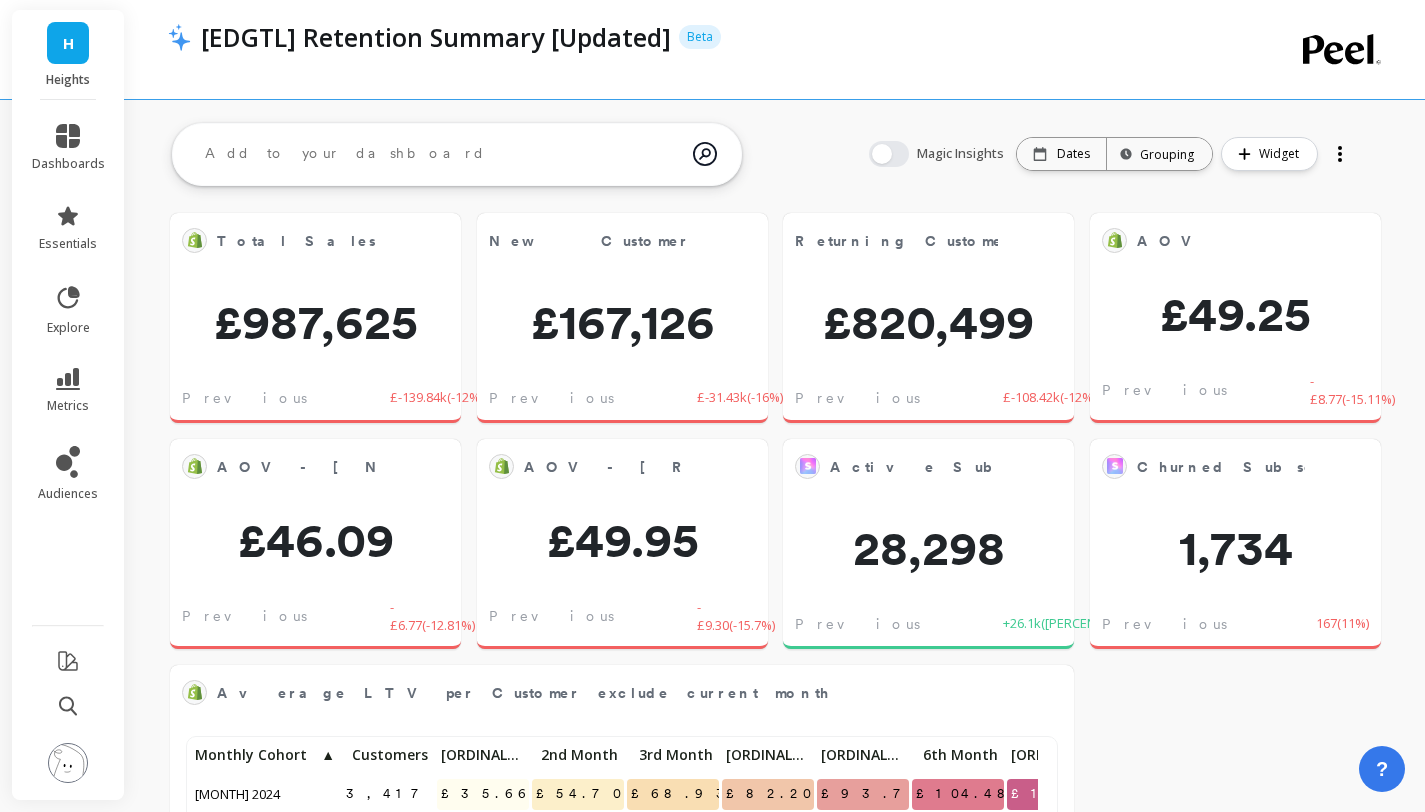 scroll, scrollTop: 0, scrollLeft: 0, axis: both 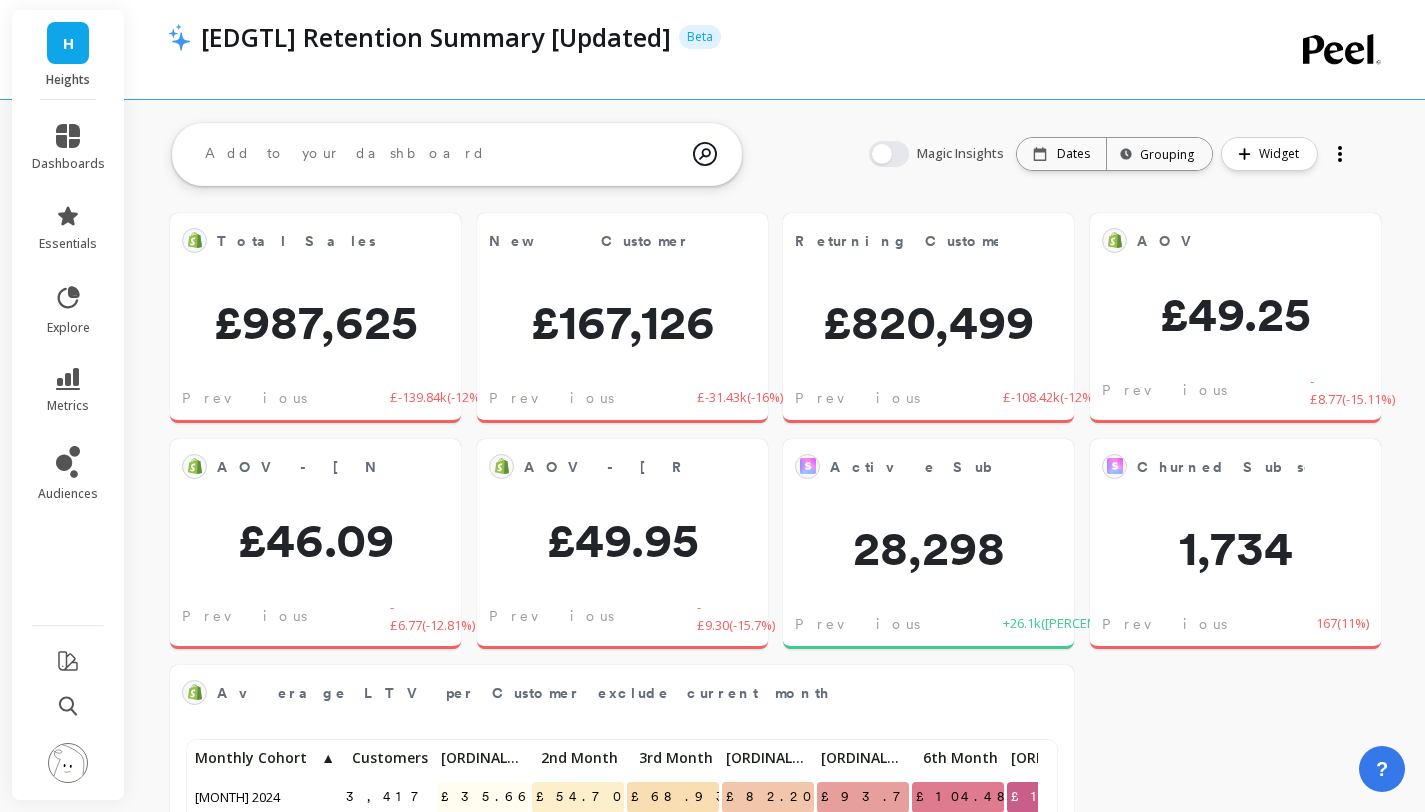 click on "H" at bounding box center (68, 43) 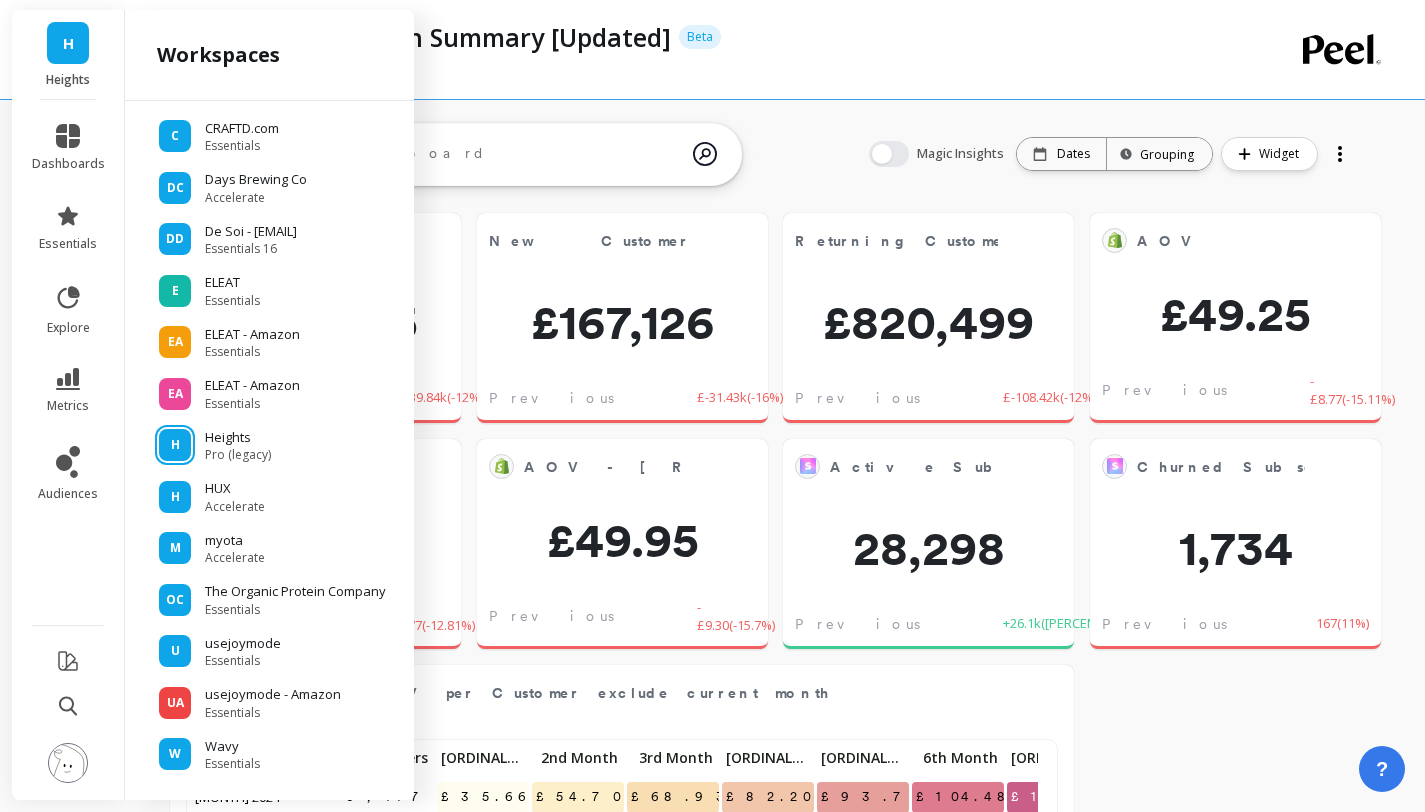 scroll, scrollTop: 211, scrollLeft: 0, axis: vertical 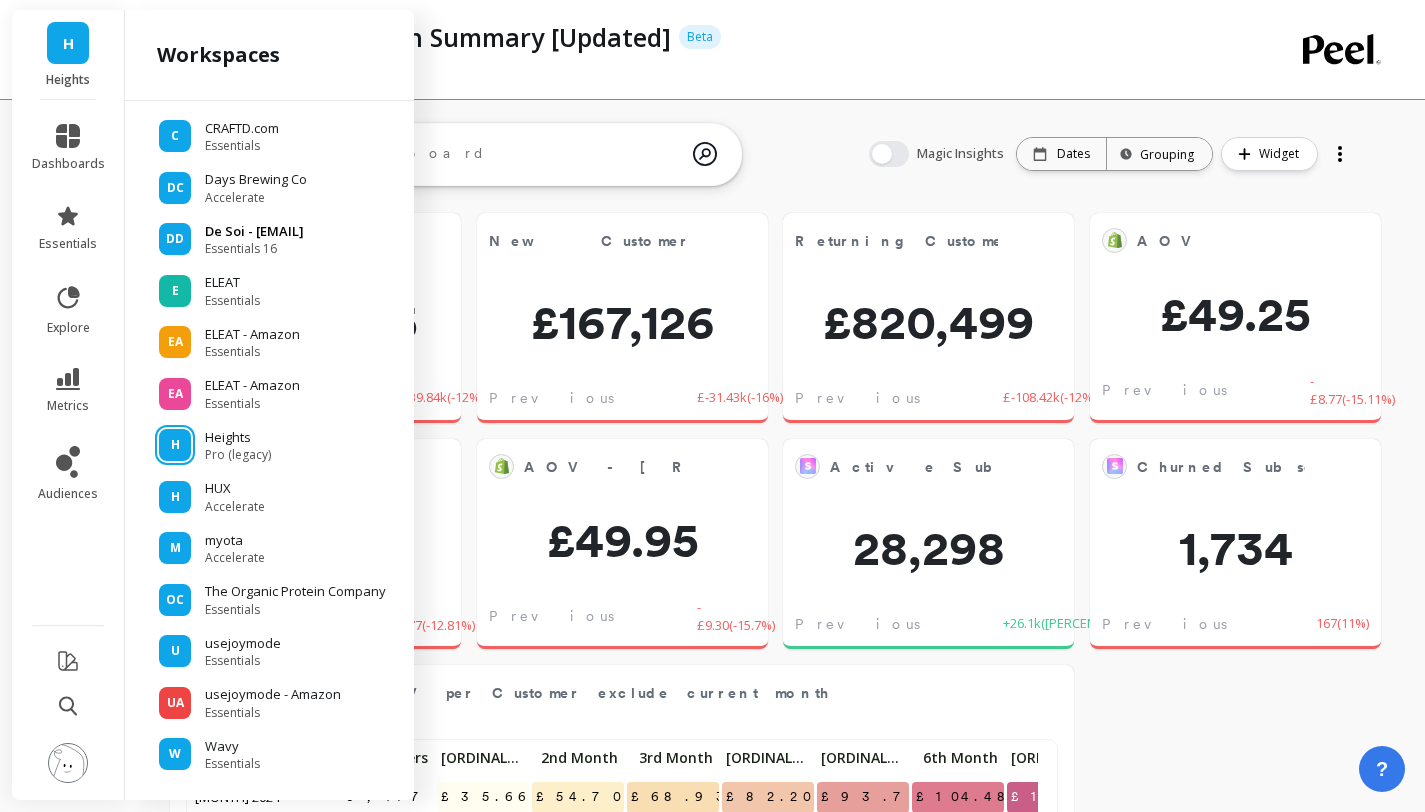 click on "[PRODUCT] 16" at bounding box center [241, -8] 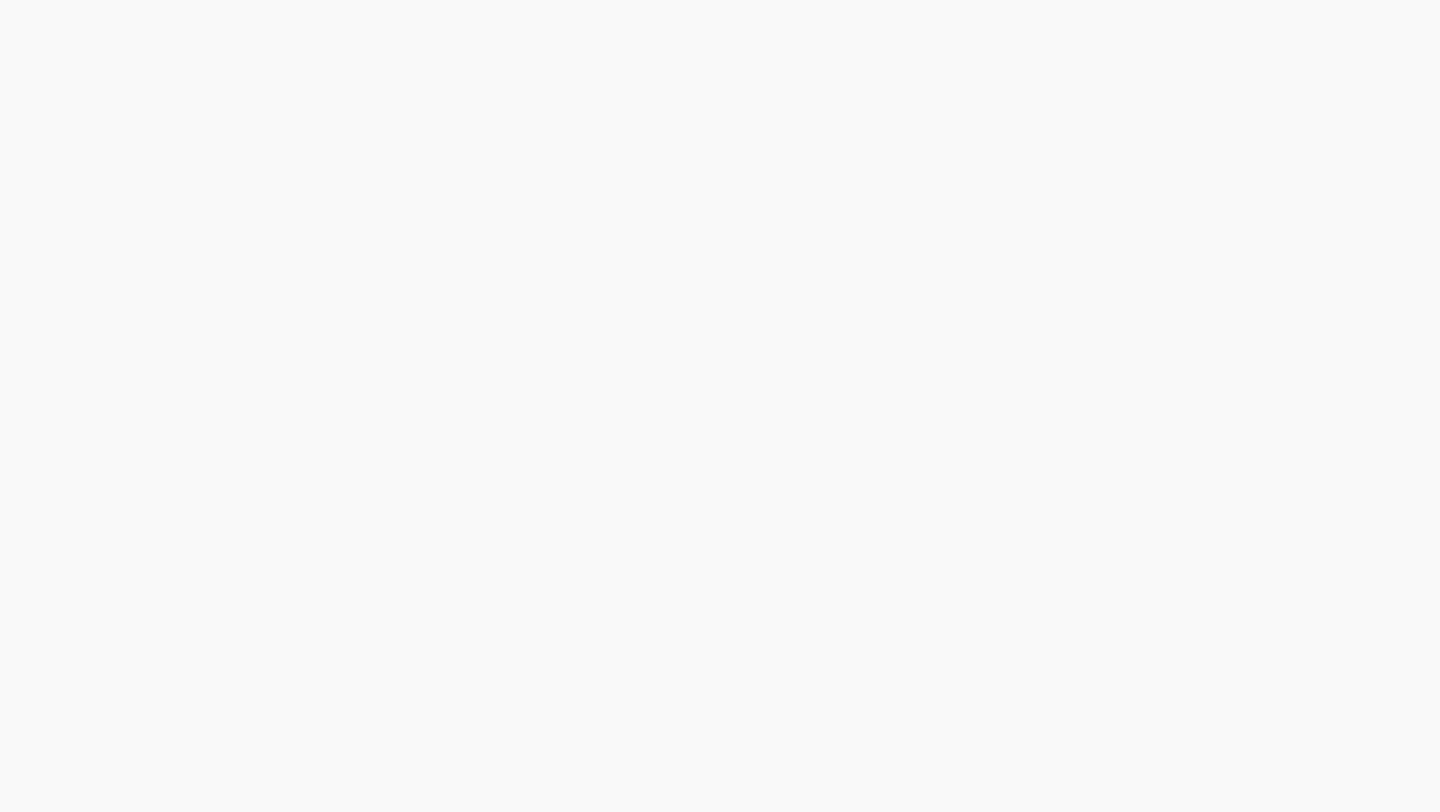 scroll, scrollTop: 0, scrollLeft: 0, axis: both 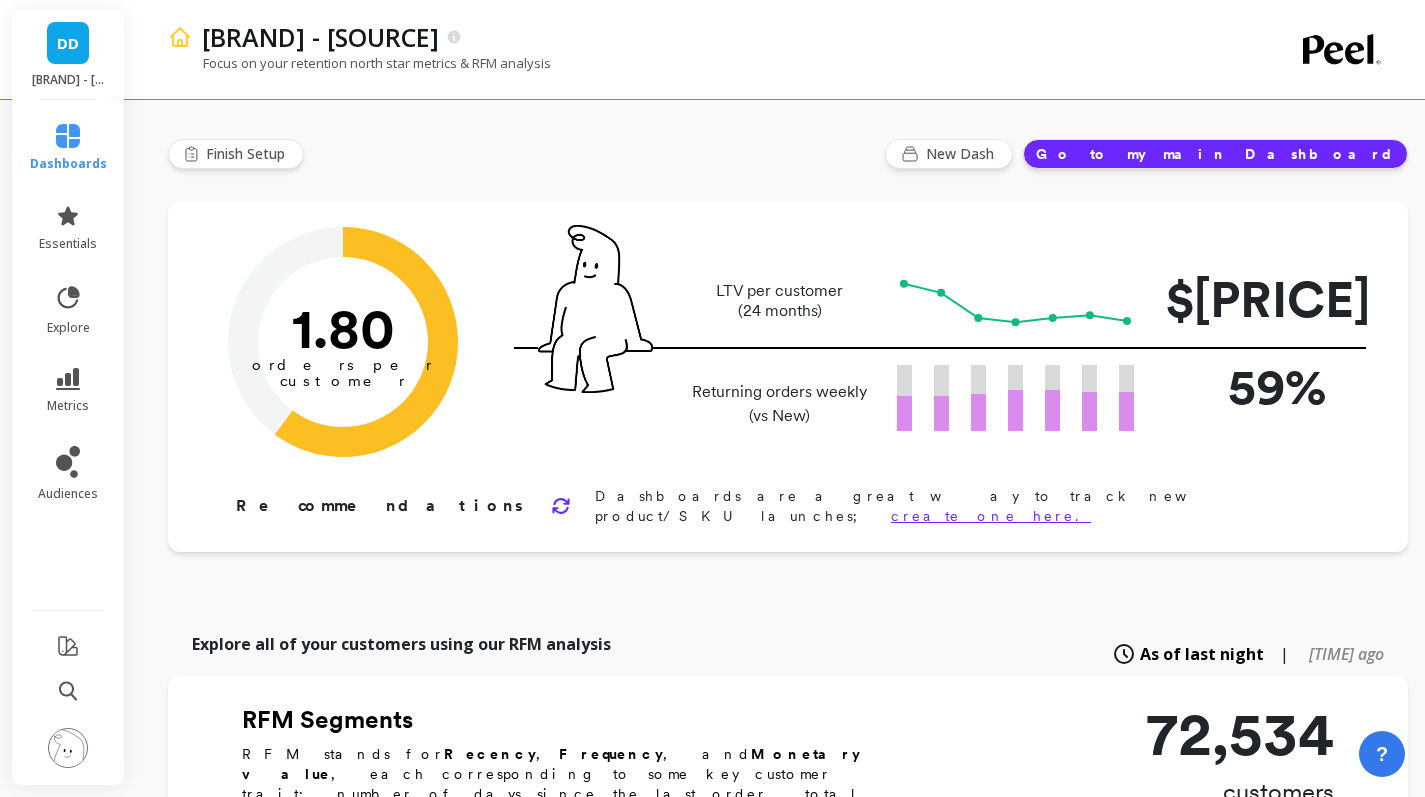 click at bounding box center [712, 50] 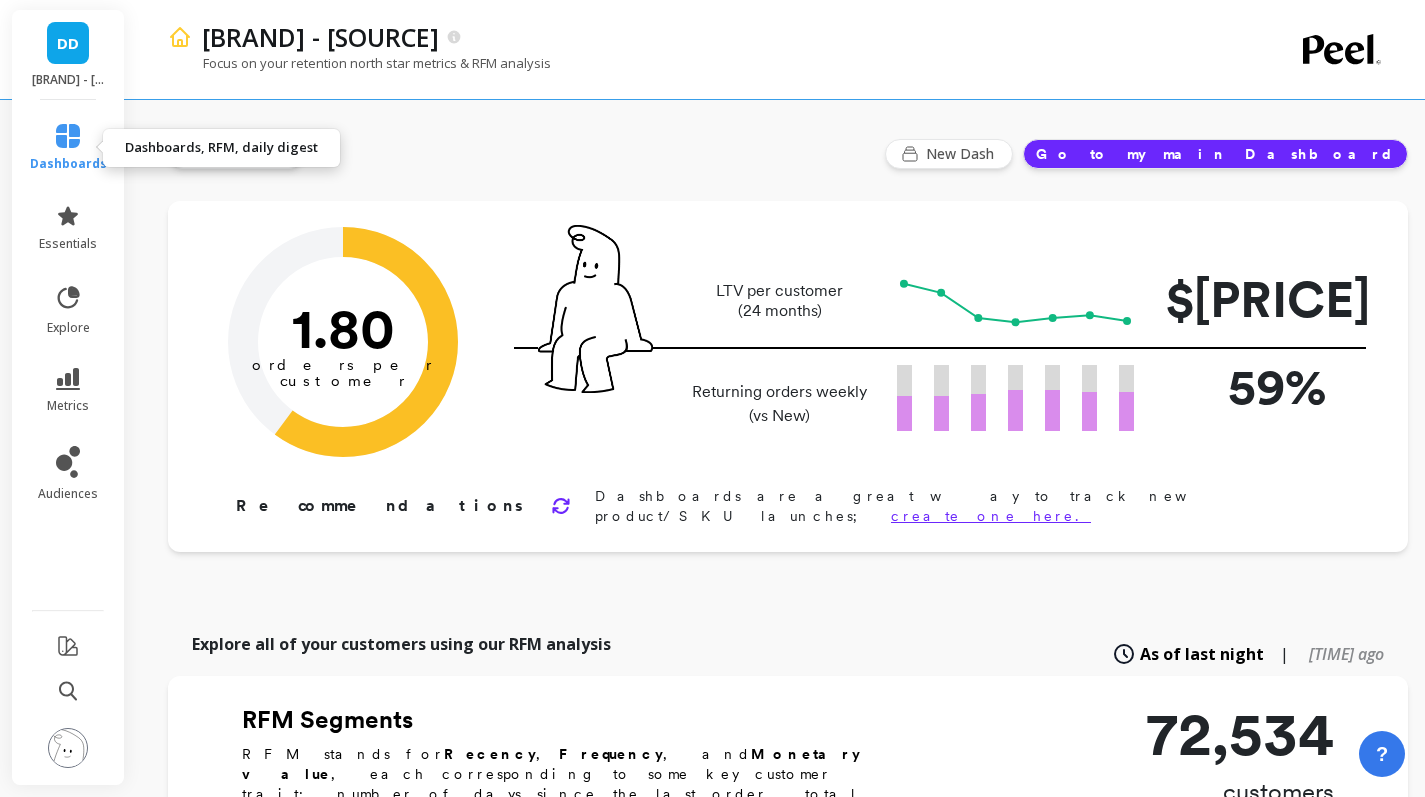 click on "dashboards" at bounding box center [68, 148] 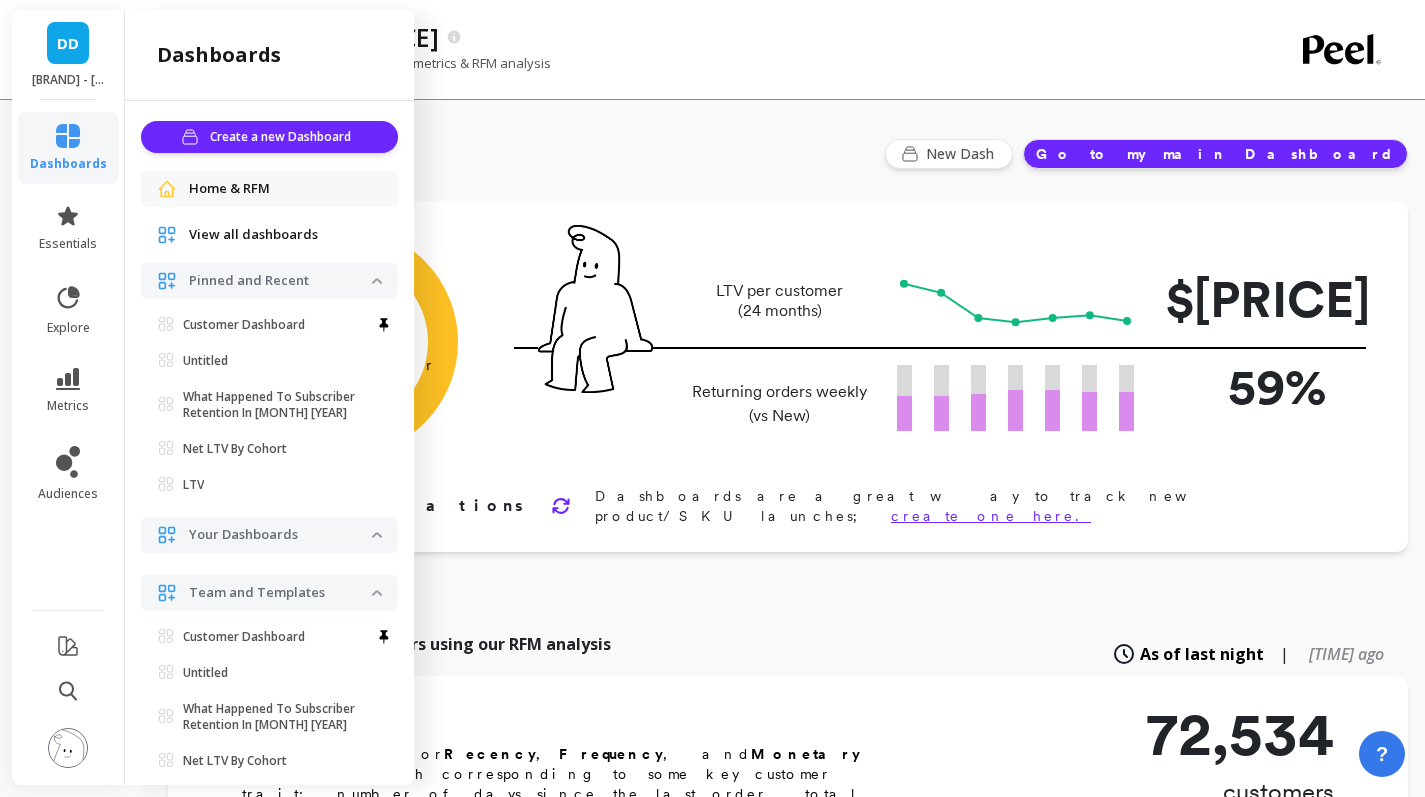 click on "dashboards" at bounding box center (68, 148) 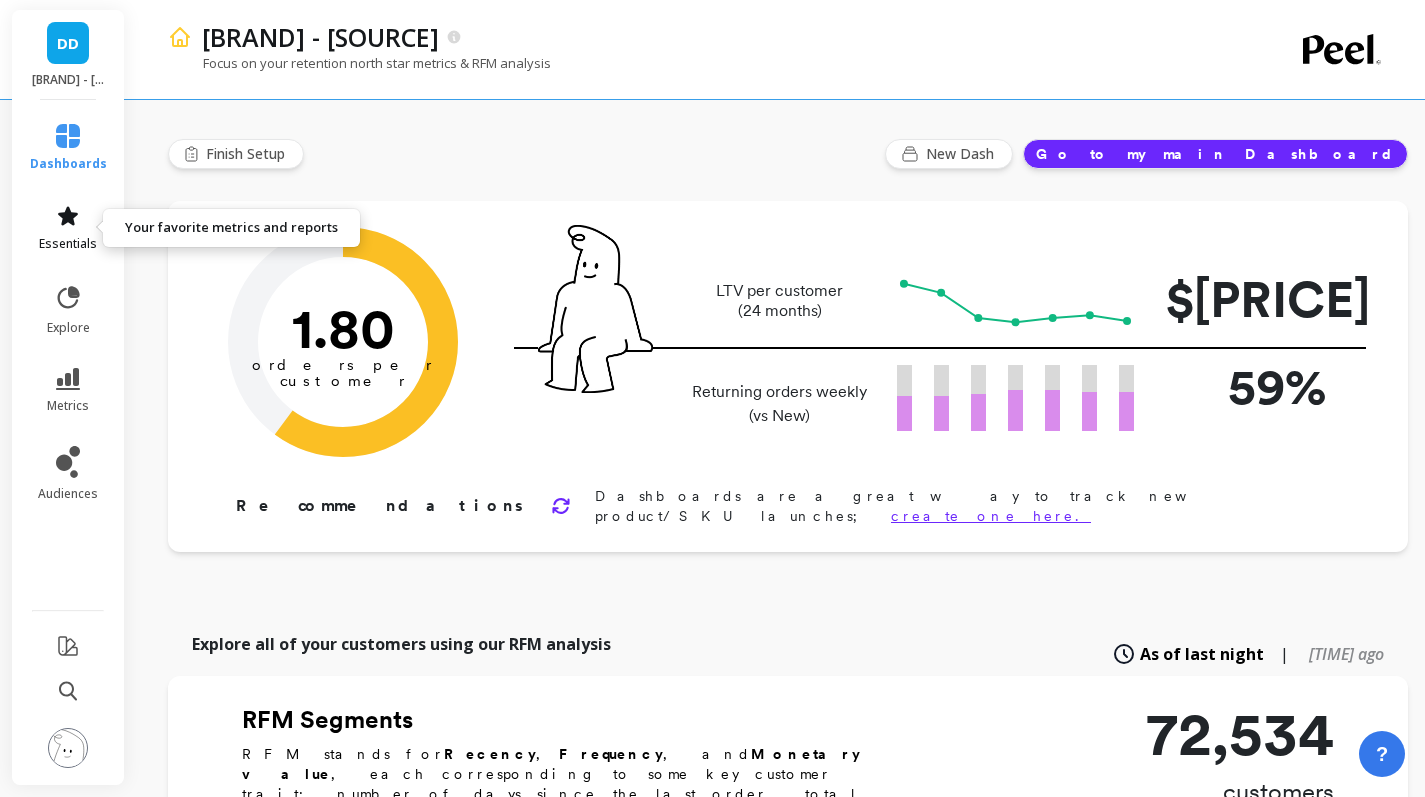 click on "essentials" at bounding box center (68, 228) 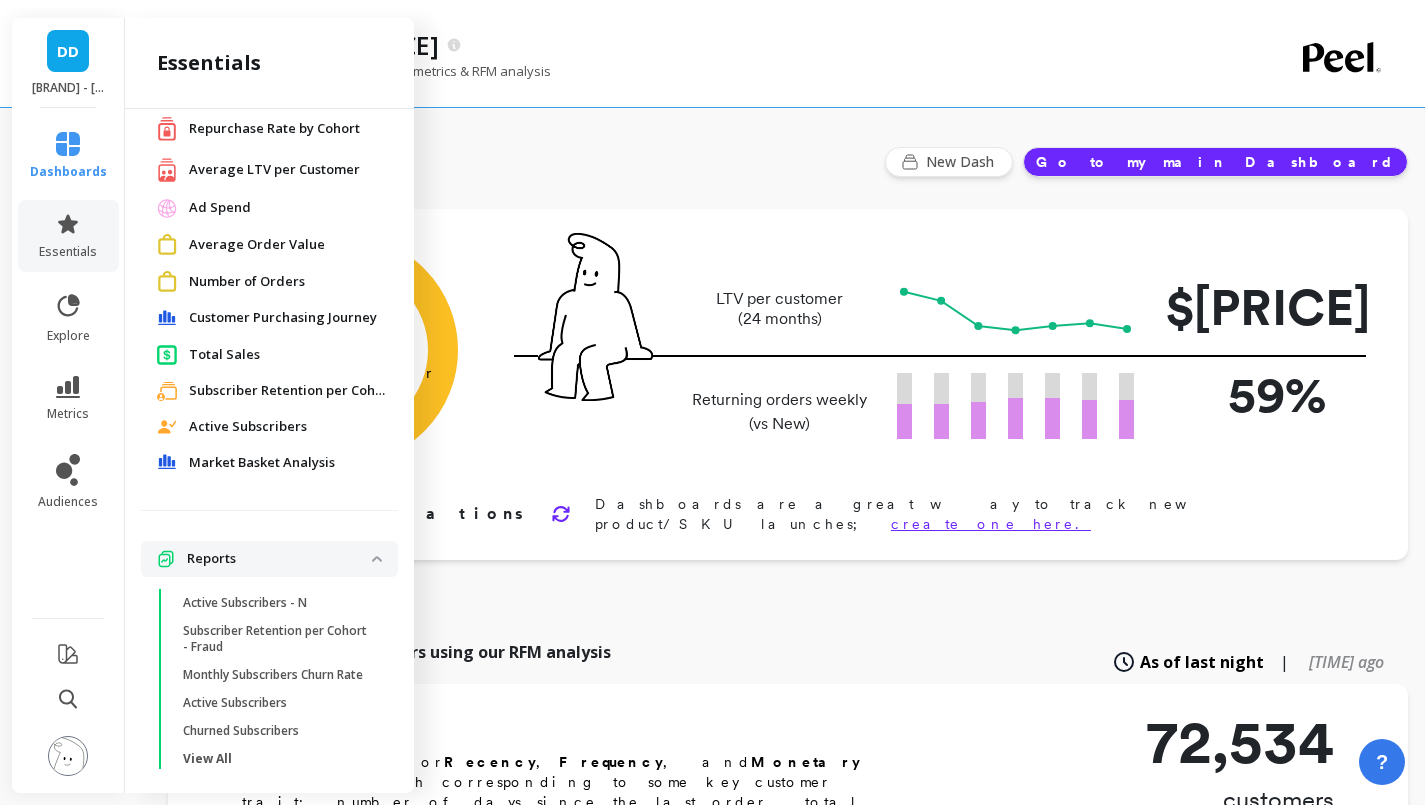 scroll, scrollTop: 0, scrollLeft: 0, axis: both 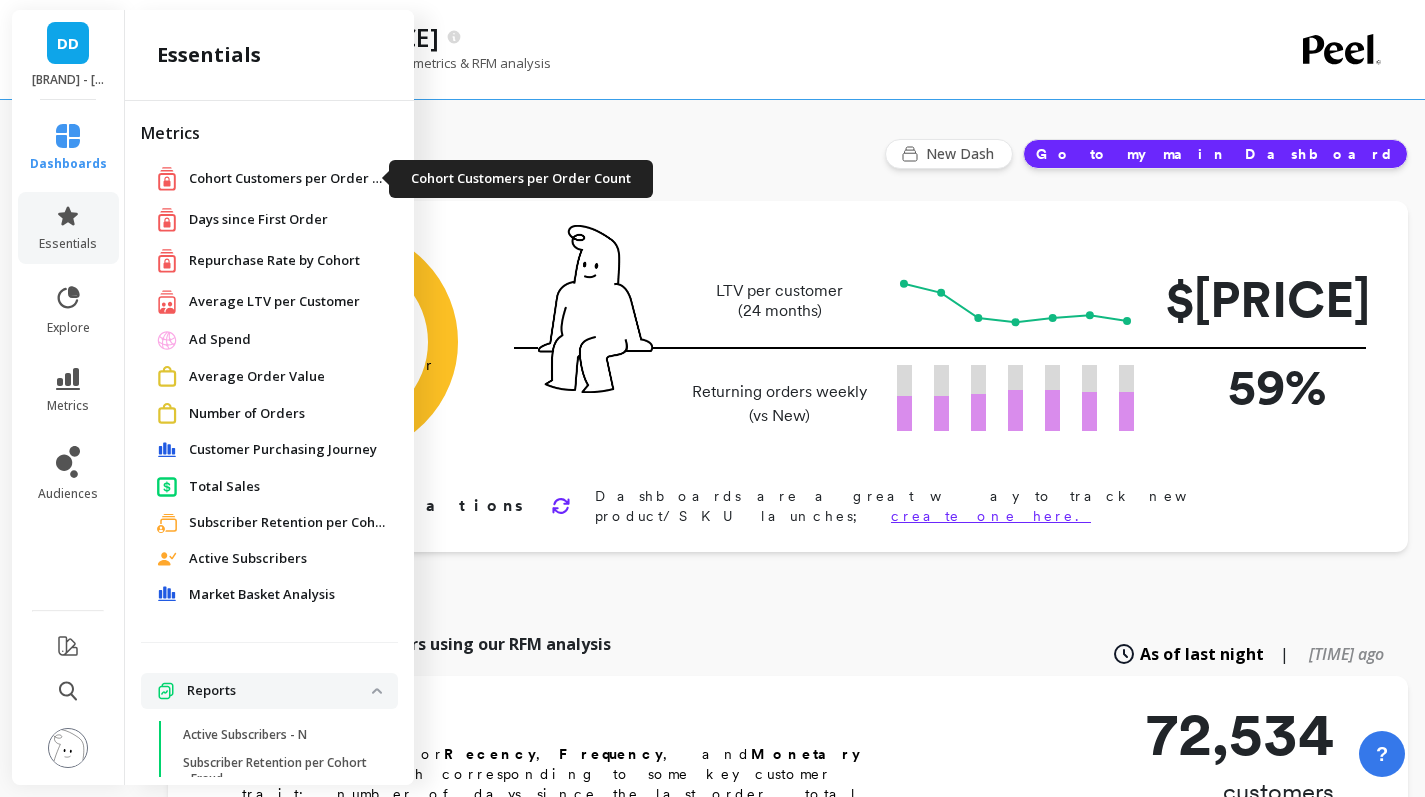 click on "Cohort Customers per Order Count" at bounding box center (289, 179) 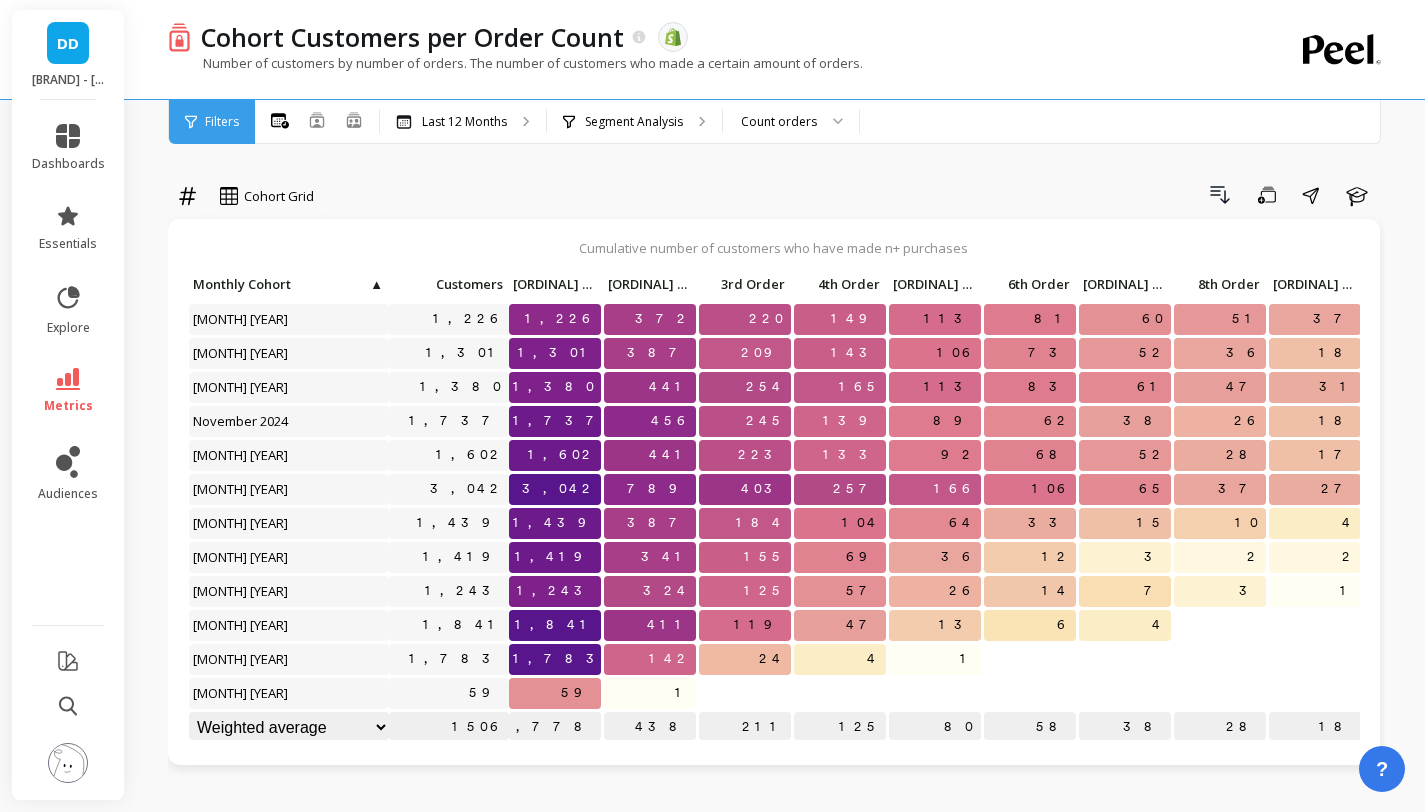 scroll, scrollTop: 16, scrollLeft: 0, axis: vertical 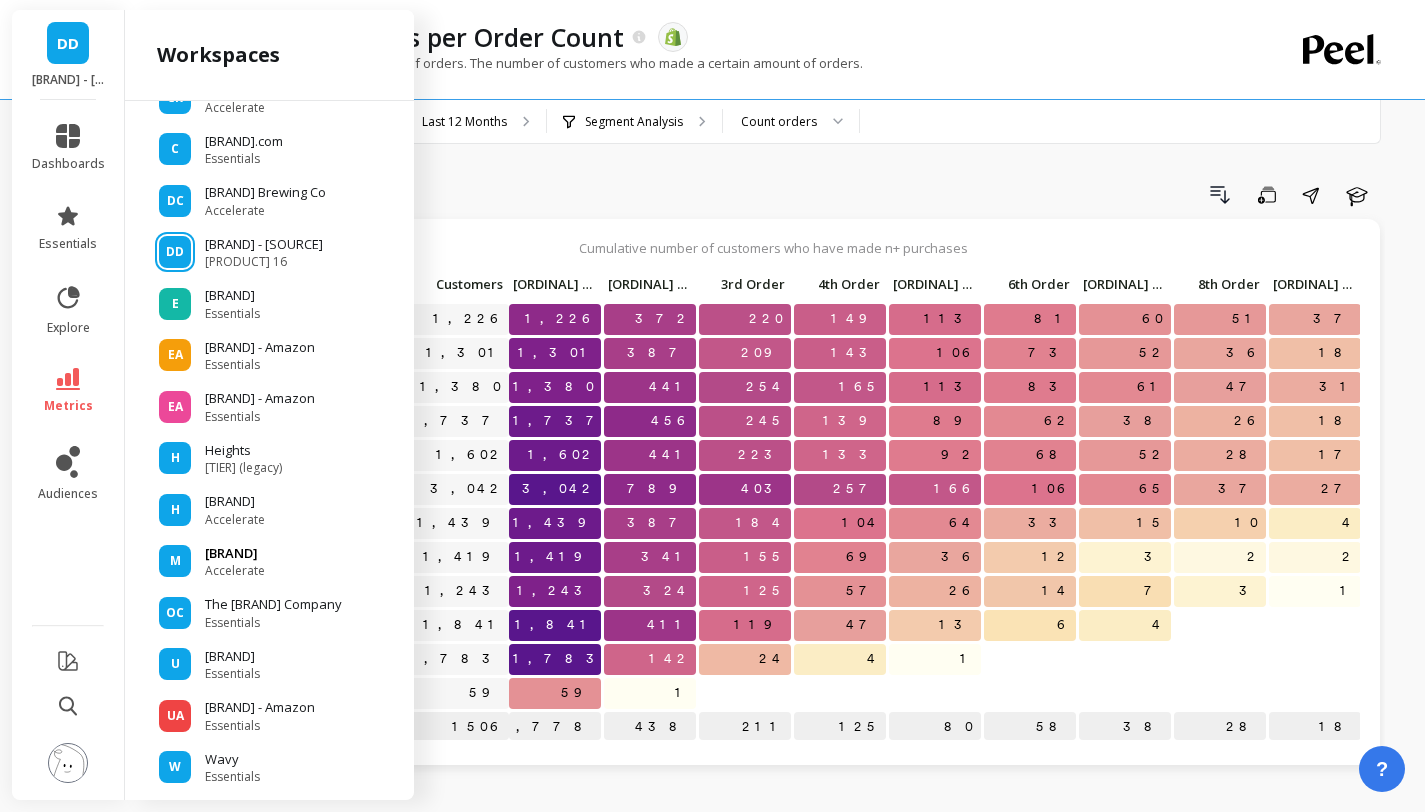 click on "Accelerate" at bounding box center [232, 5] 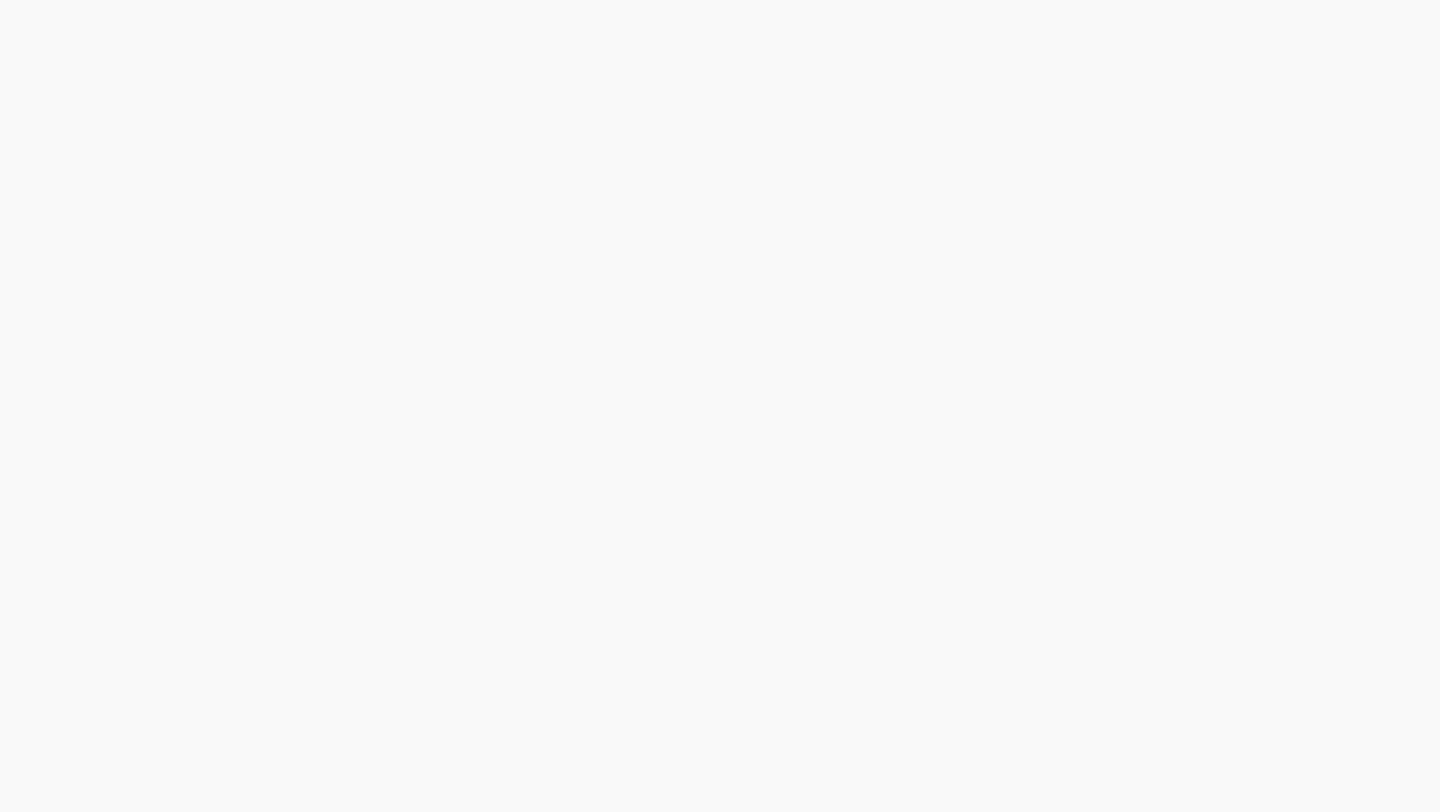 scroll, scrollTop: 0, scrollLeft: 0, axis: both 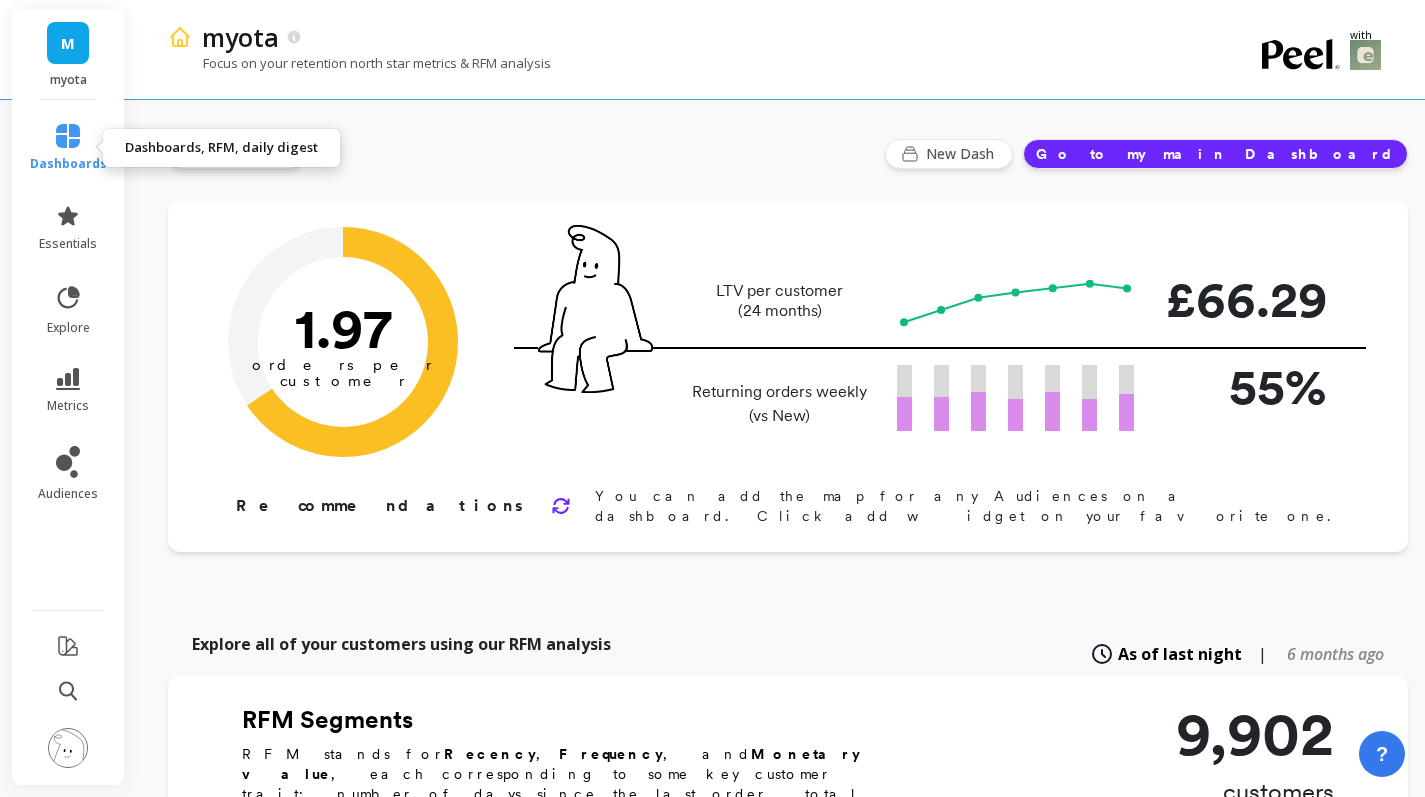 click at bounding box center (68, 136) 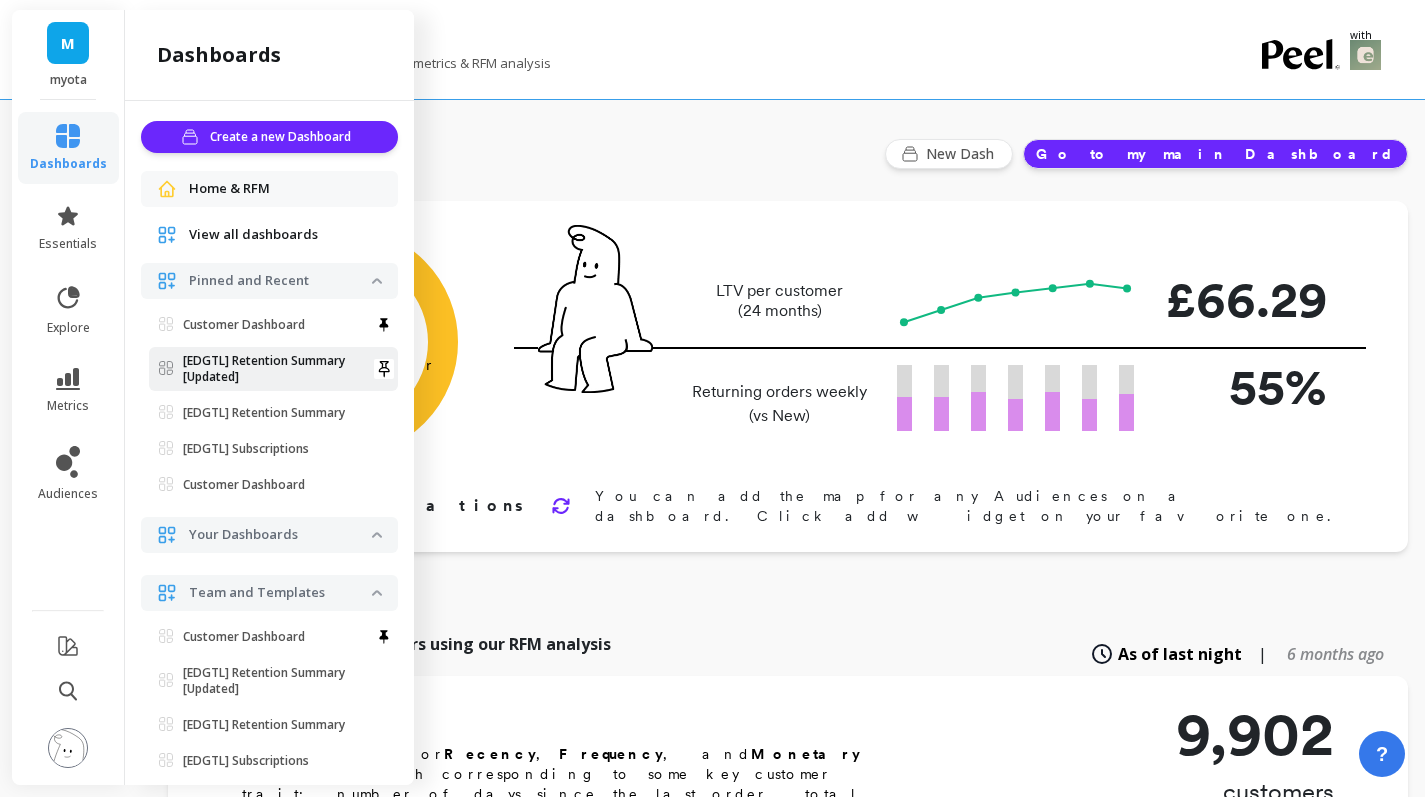 click on "[EDGTL] Retention Summary [Updated]" at bounding box center [244, 325] 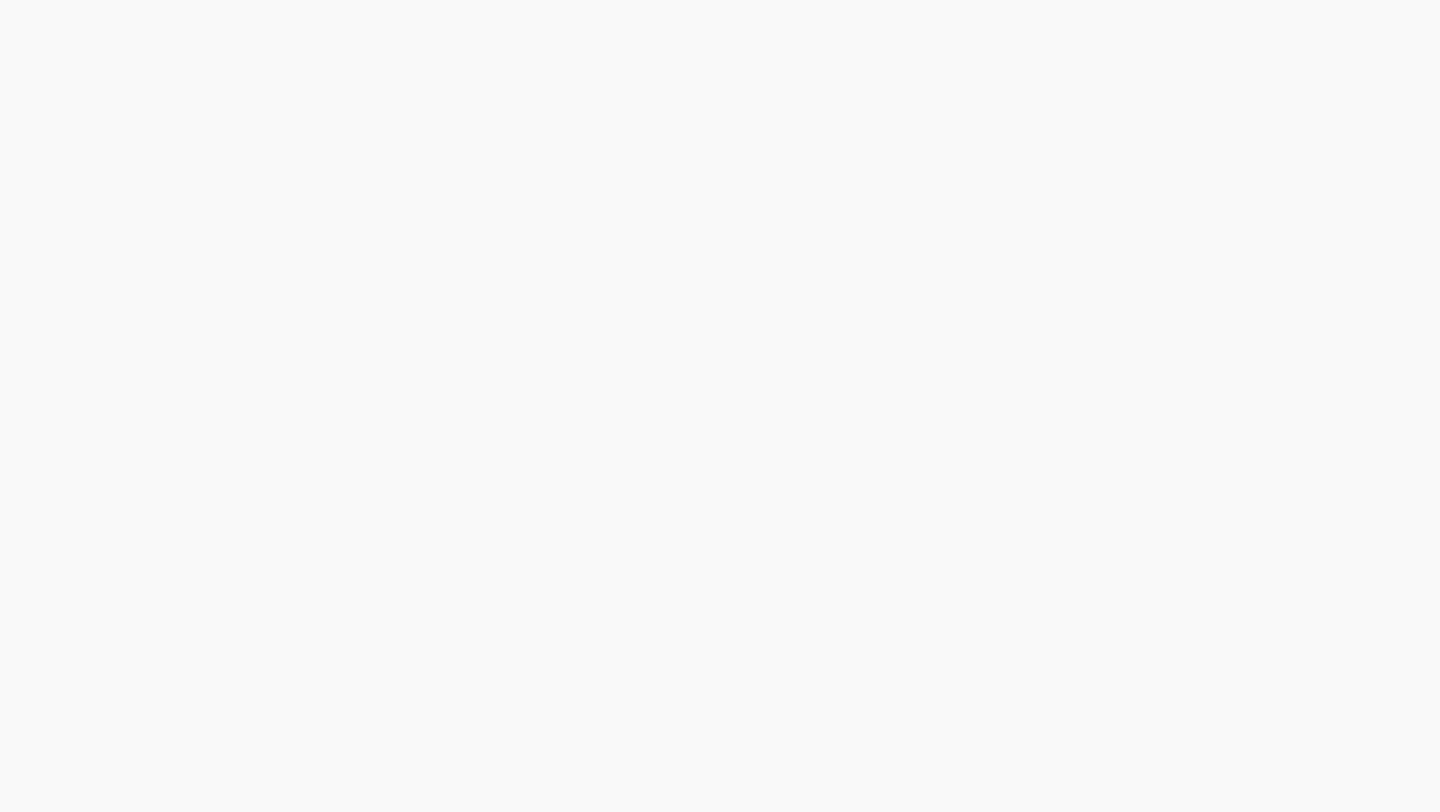 scroll, scrollTop: 0, scrollLeft: 0, axis: both 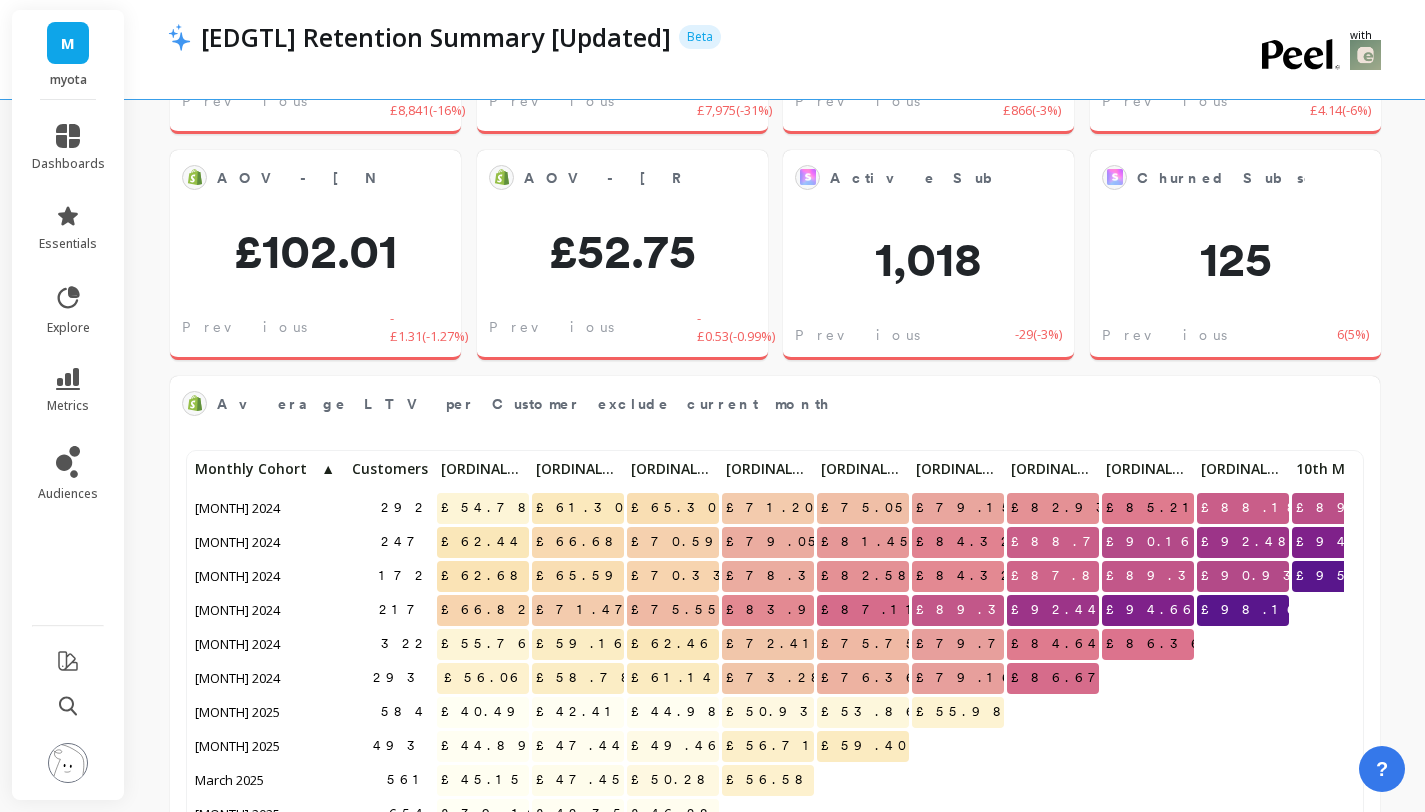 click on "Total Sales Edit Widget & Insights £45,611 Previous Month -£8,841  ( -16% ) New Customer Revenue Edit Widget & Insights £17,546 Previous Month -£7,975  ( -31% ) Returning Customer Revenue Edit Widget & Insights £28,065 Previous Month -£866  ( -3% ) AOV Edit Widget & Insights £64.79 Previous Month -£4.14  ( -6% ) AOV - [New Customers] Edit Widget & Insights £102.01 Previous Month -£1.31  ( -1.27% ) AOV - [Returning Customers] Edit Widget & Insights £52.75 Previous Month -£0.53  ( -0.99% ) Active Subscribers Edit Widget & Insights 1,018 Previous Month -29  ( -3% ) Churned Subscribers Edit Widget & Insights 125 Previous Month 6  ( 5% ) Average LTV per Customer exclude current month Edit Widget & Insights 292 £54.78 £61.30 £65.30 £71.20 £75.05 £79.15 £82.93 £85.21 £88.18 £89.92 £92.25 247 £62.44 £66.68 £70.59 £79.05 £81.45 £84.32 £88.73 £90.16 £92.48 £94.29 £95.96 172 £62.68 £65.59 £70.33 £78.34 £82.58 £84.32 £87.87 £89.32 £90.93 £95.98 217 £66.82 £71.47 £75.55 322 0" at bounding box center (775, 2693) 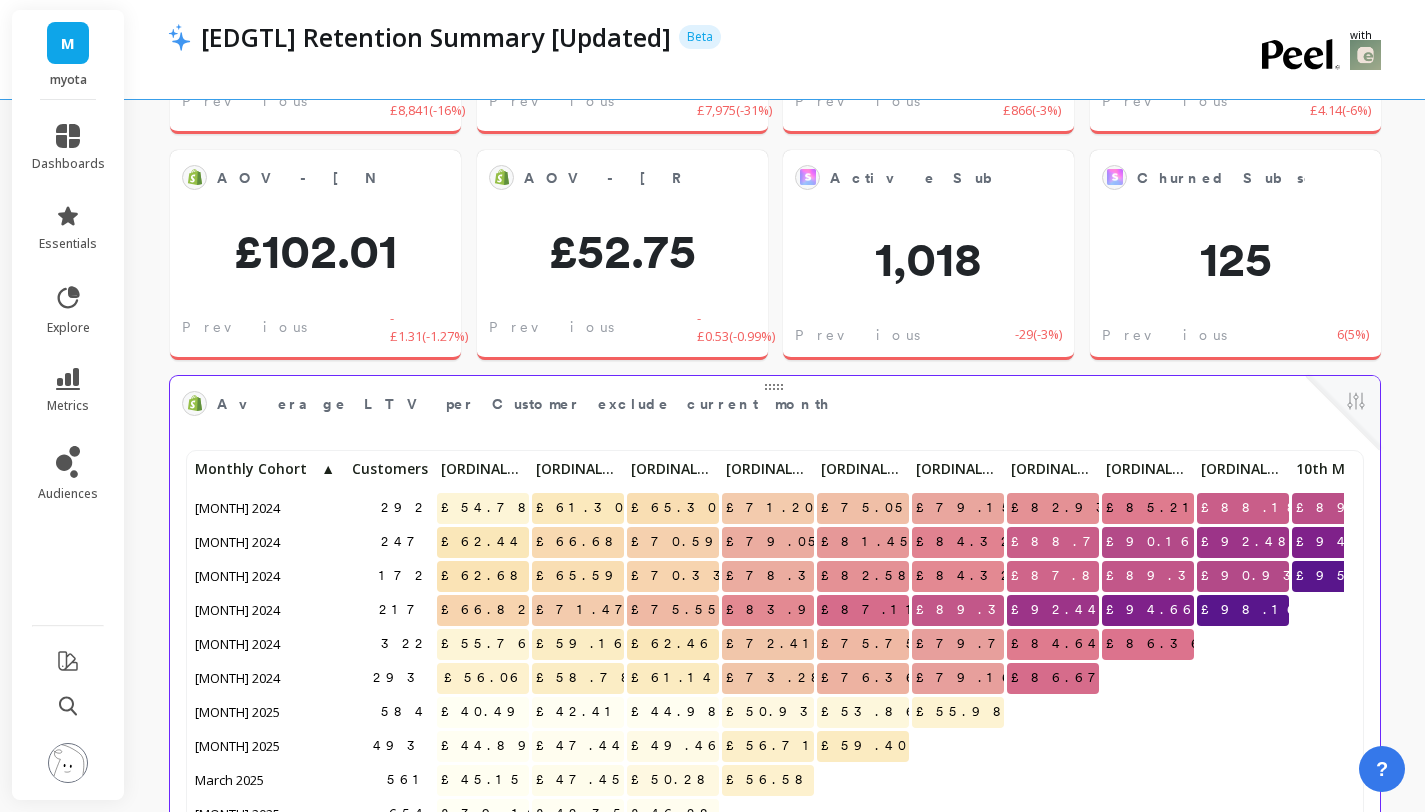 scroll, scrollTop: 563, scrollLeft: 0, axis: vertical 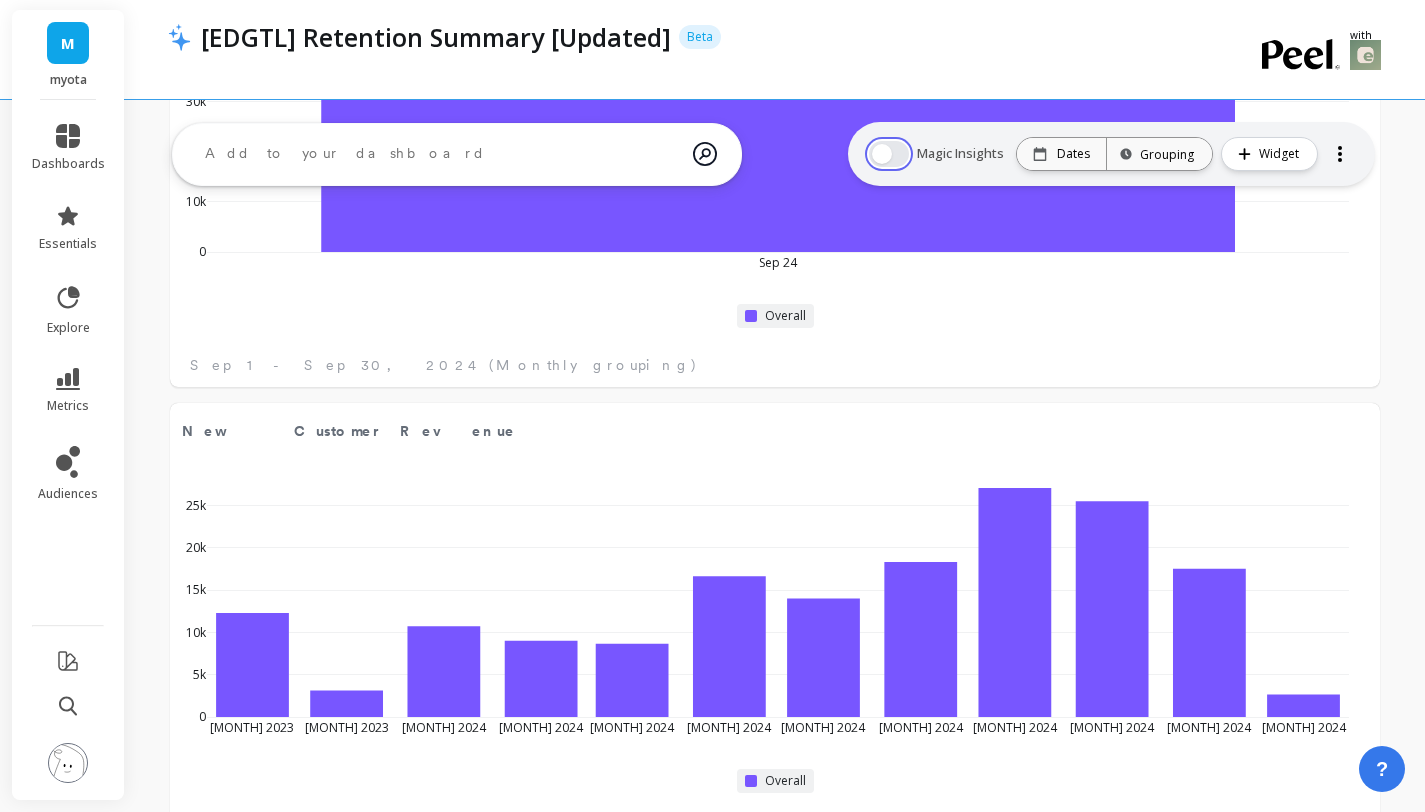 click at bounding box center (889, 154) 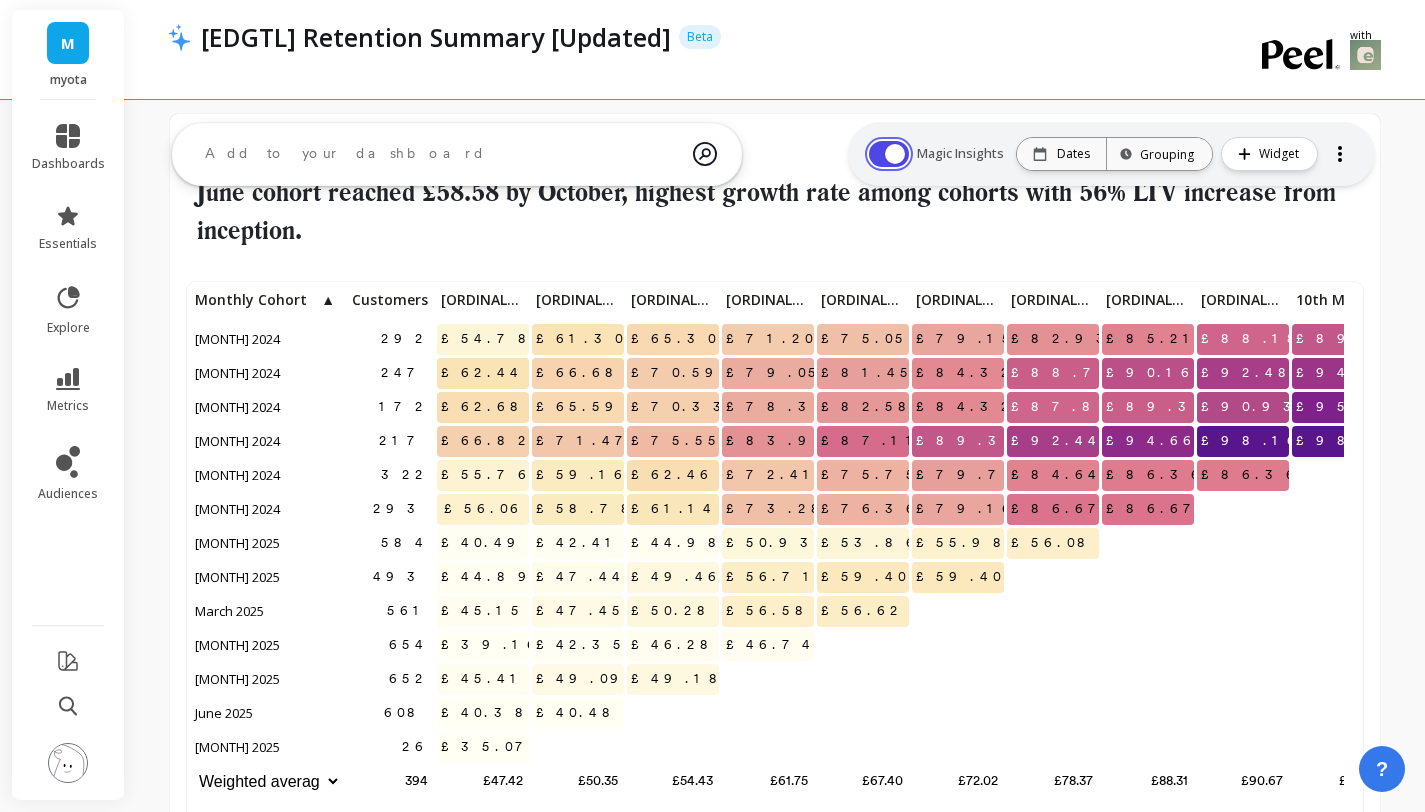 scroll, scrollTop: 1309, scrollLeft: 0, axis: vertical 